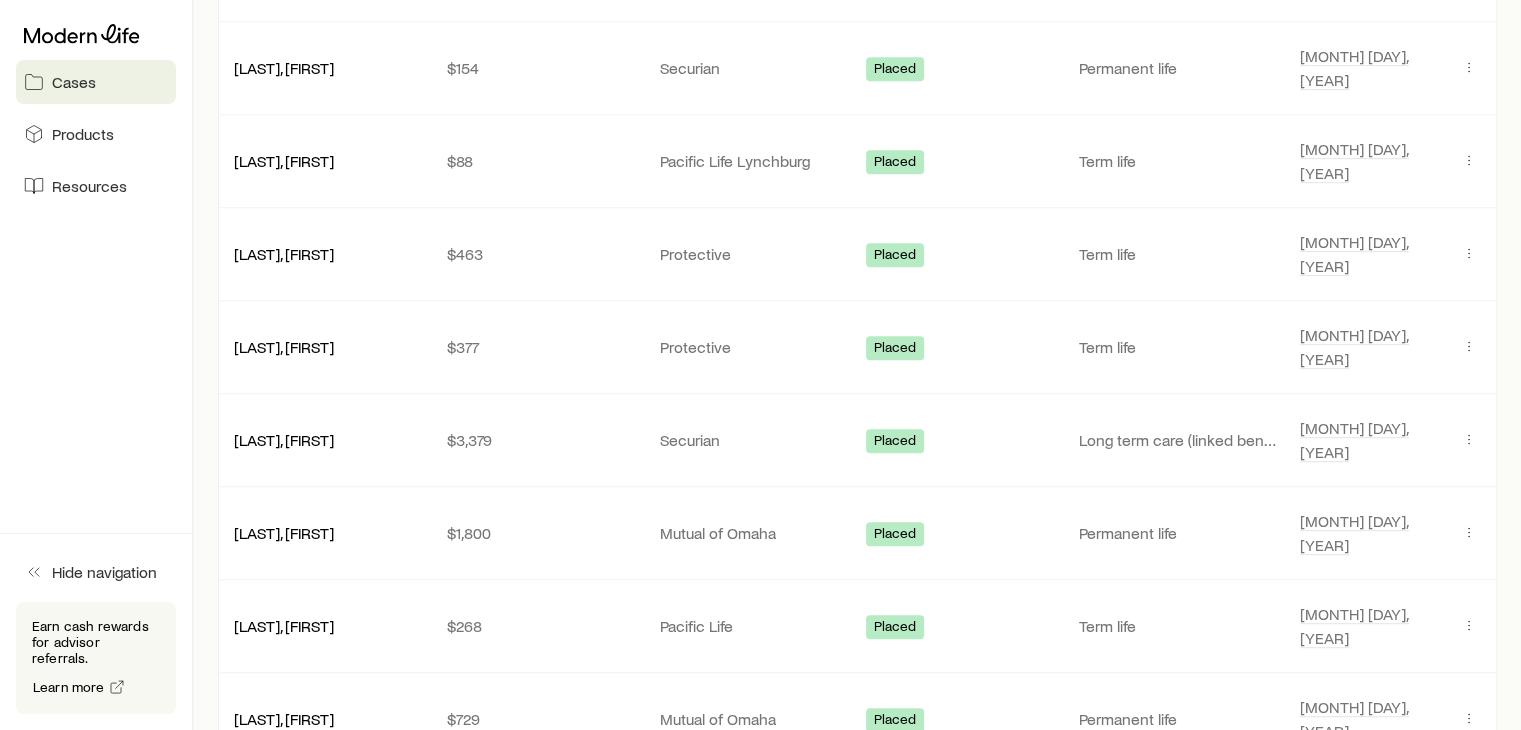scroll, scrollTop: 1161, scrollLeft: 0, axis: vertical 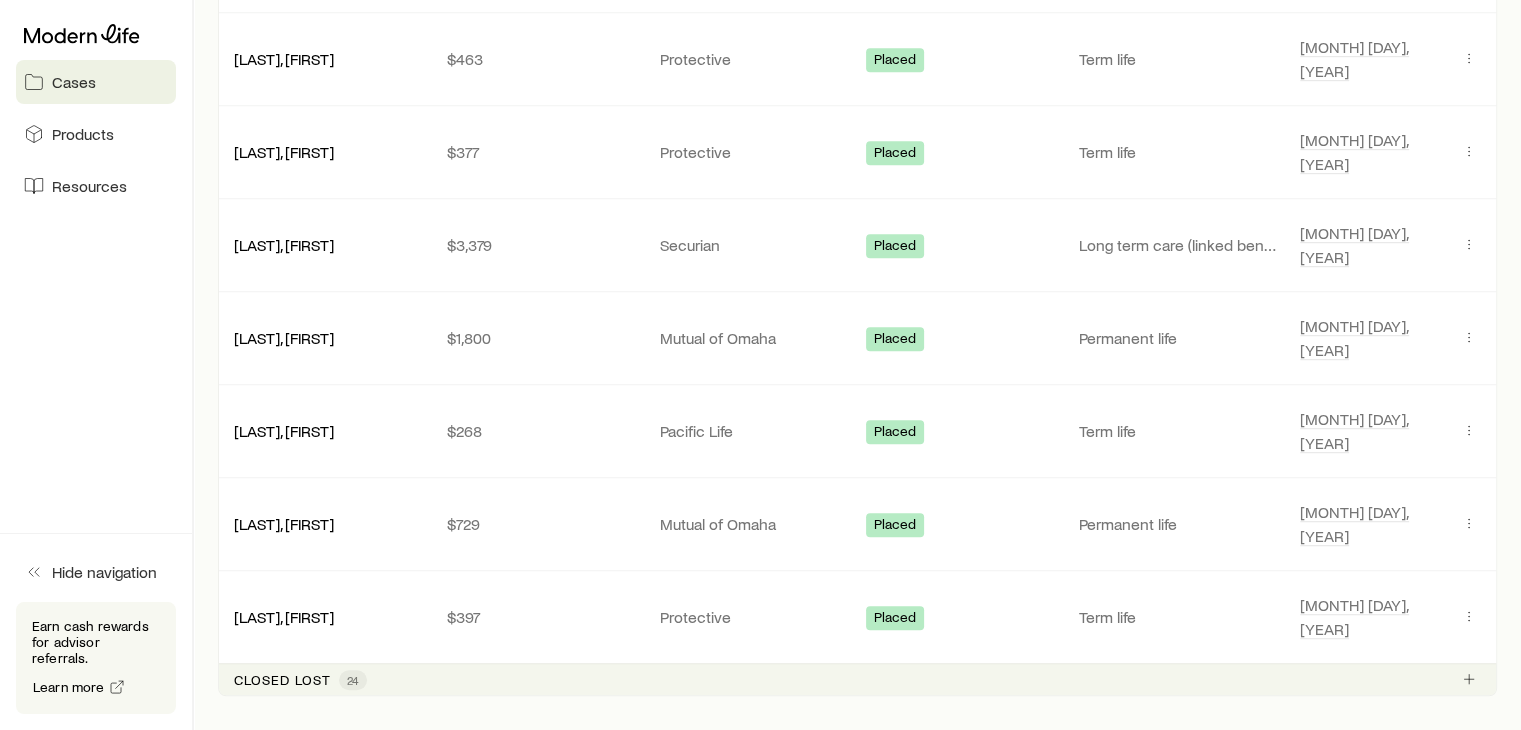 click on "Closed lost" at bounding box center [282, 680] 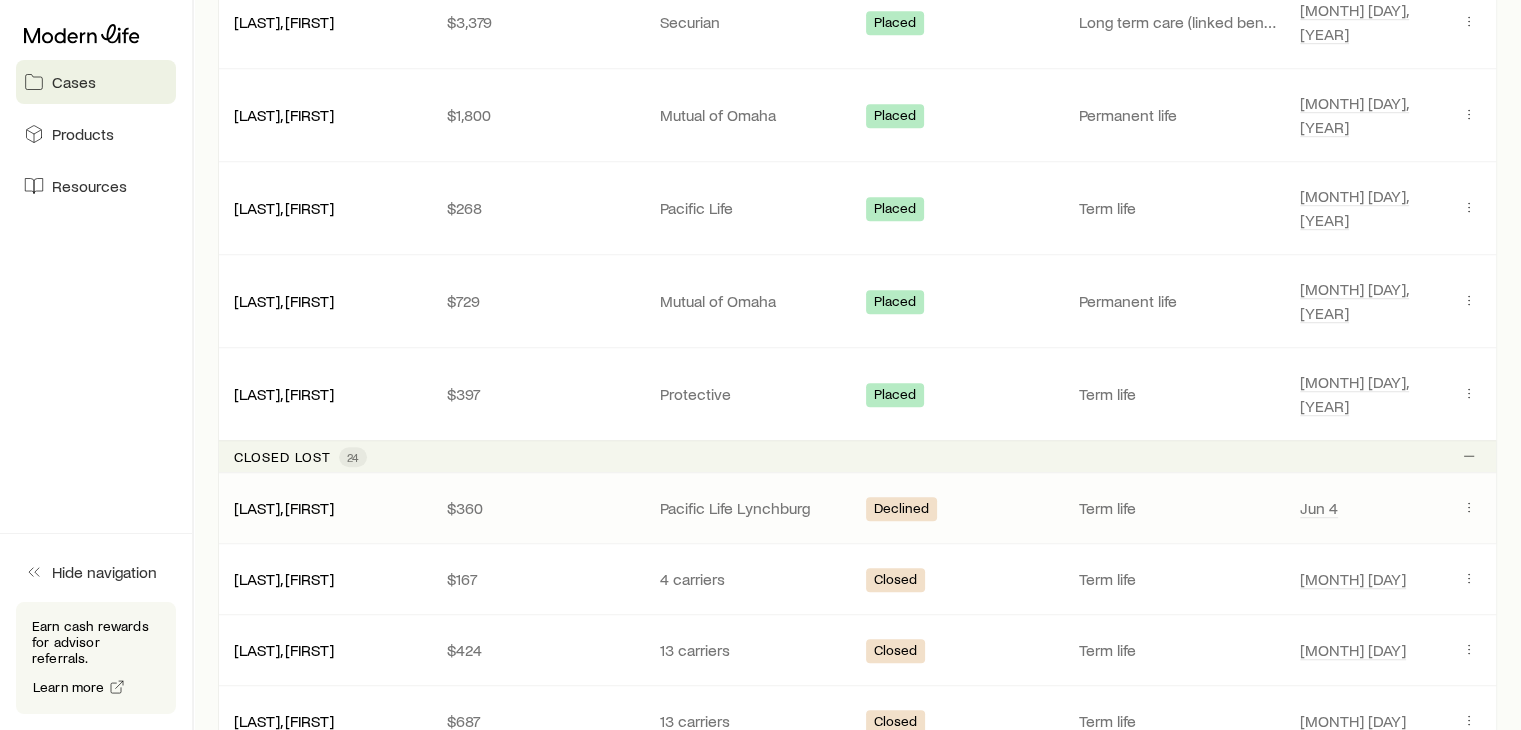 scroll, scrollTop: 1452, scrollLeft: 0, axis: vertical 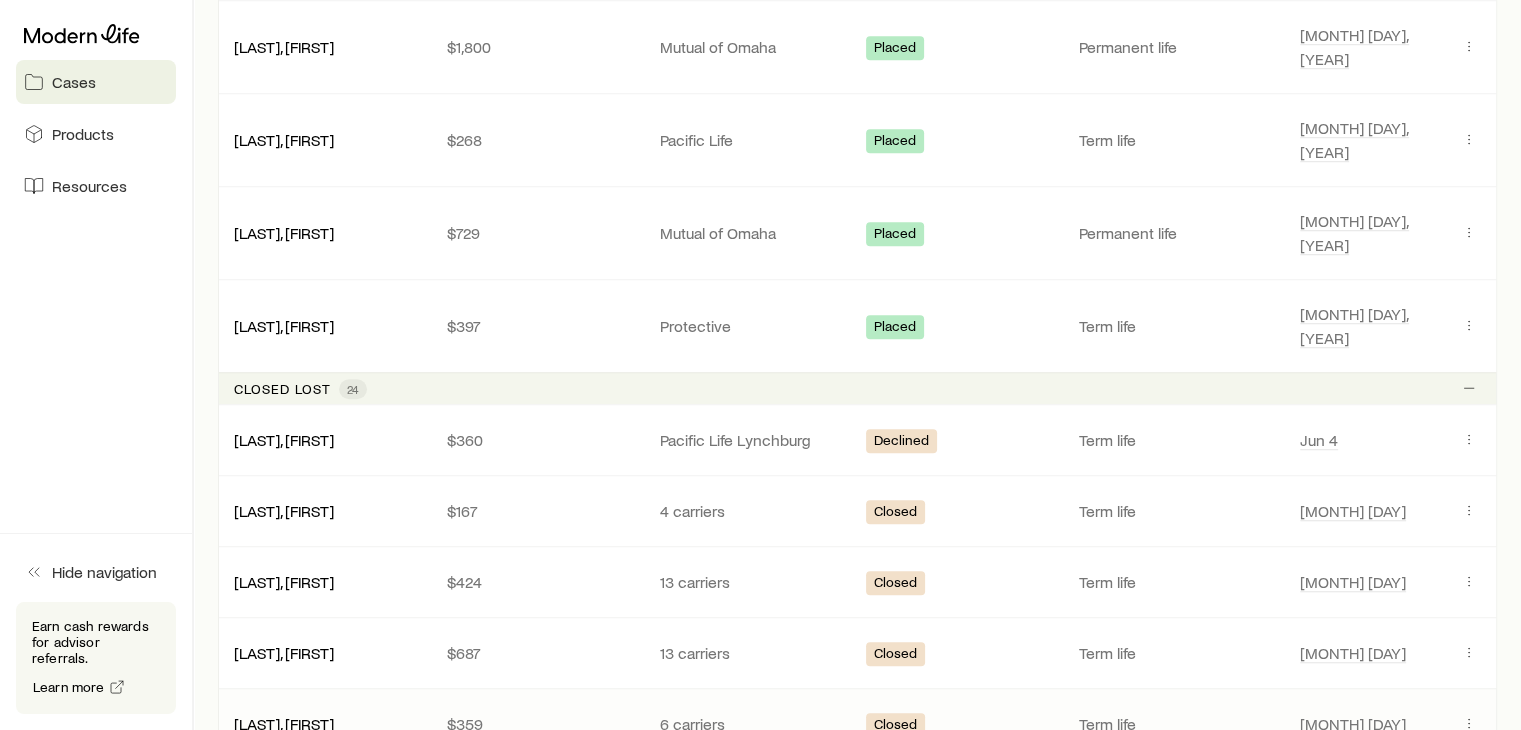 click on "$359" at bounding box center [537, 724] 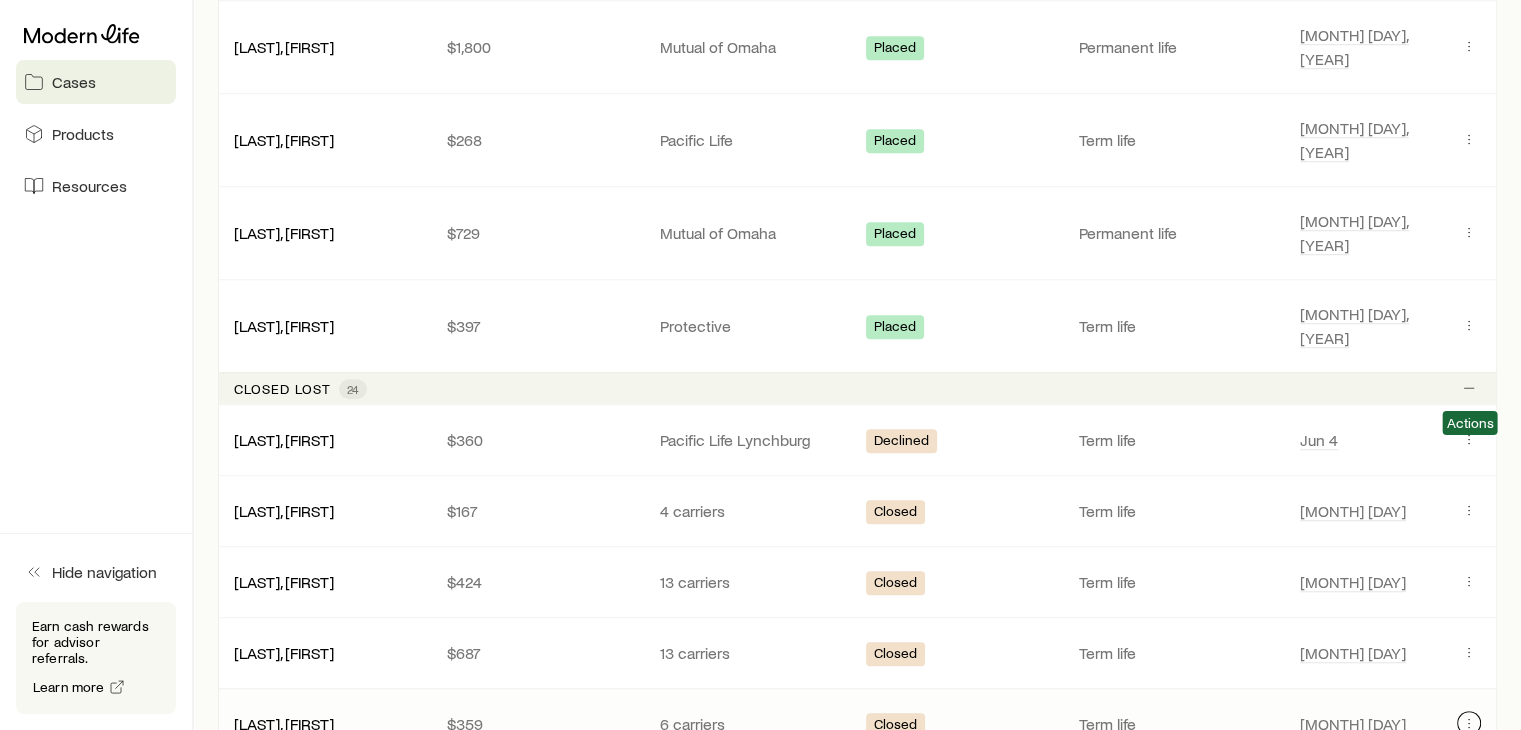 click 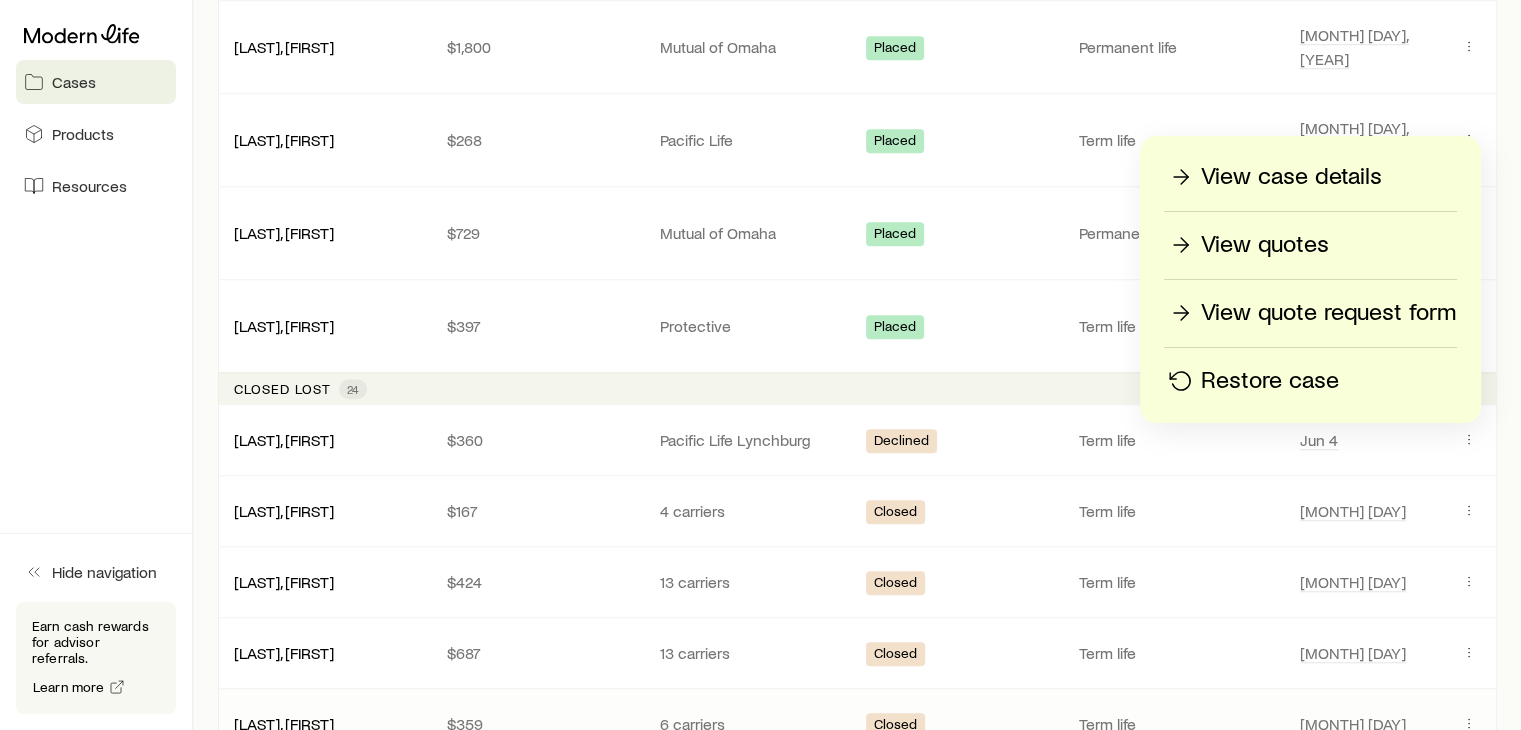 click on "View quote request form" at bounding box center [1328, 313] 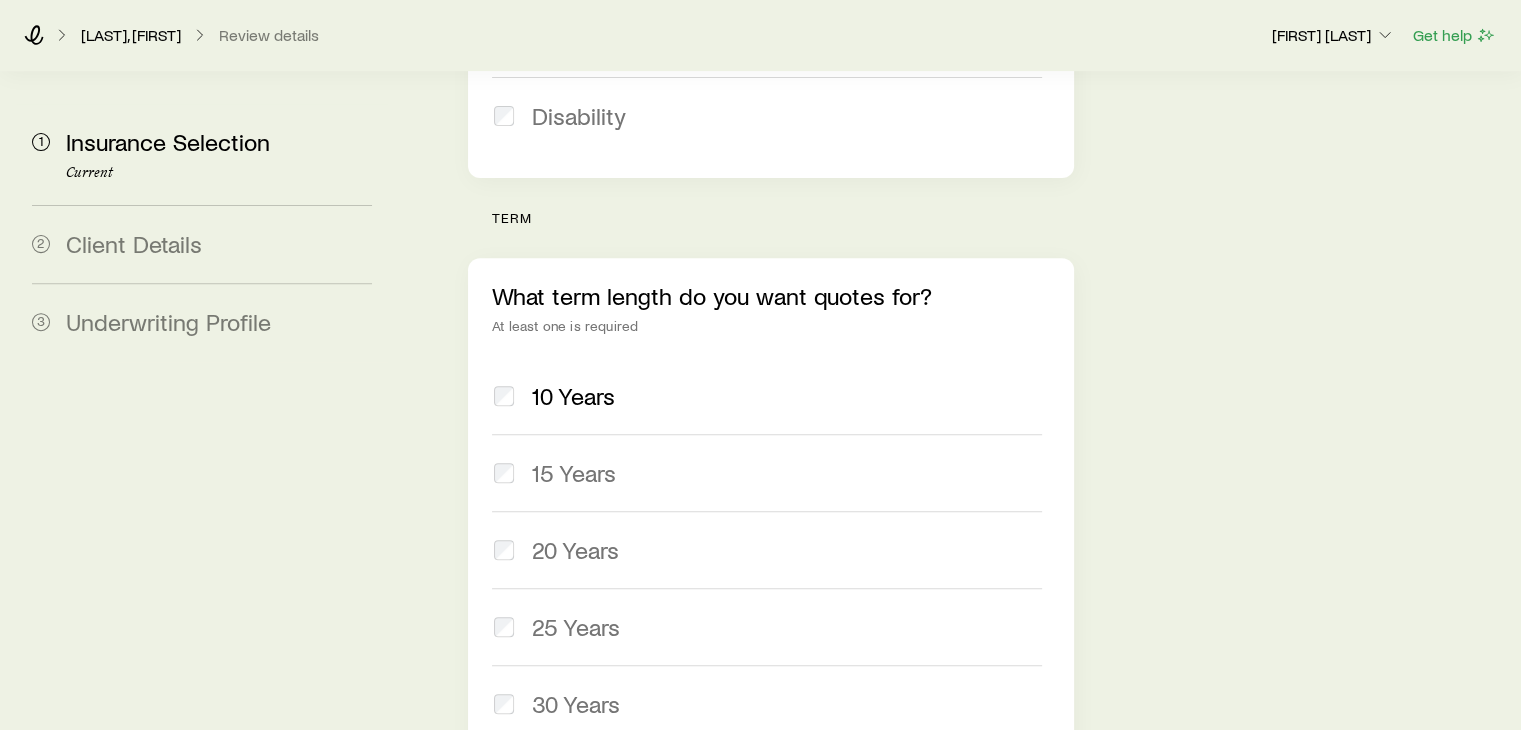 scroll, scrollTop: 0, scrollLeft: 0, axis: both 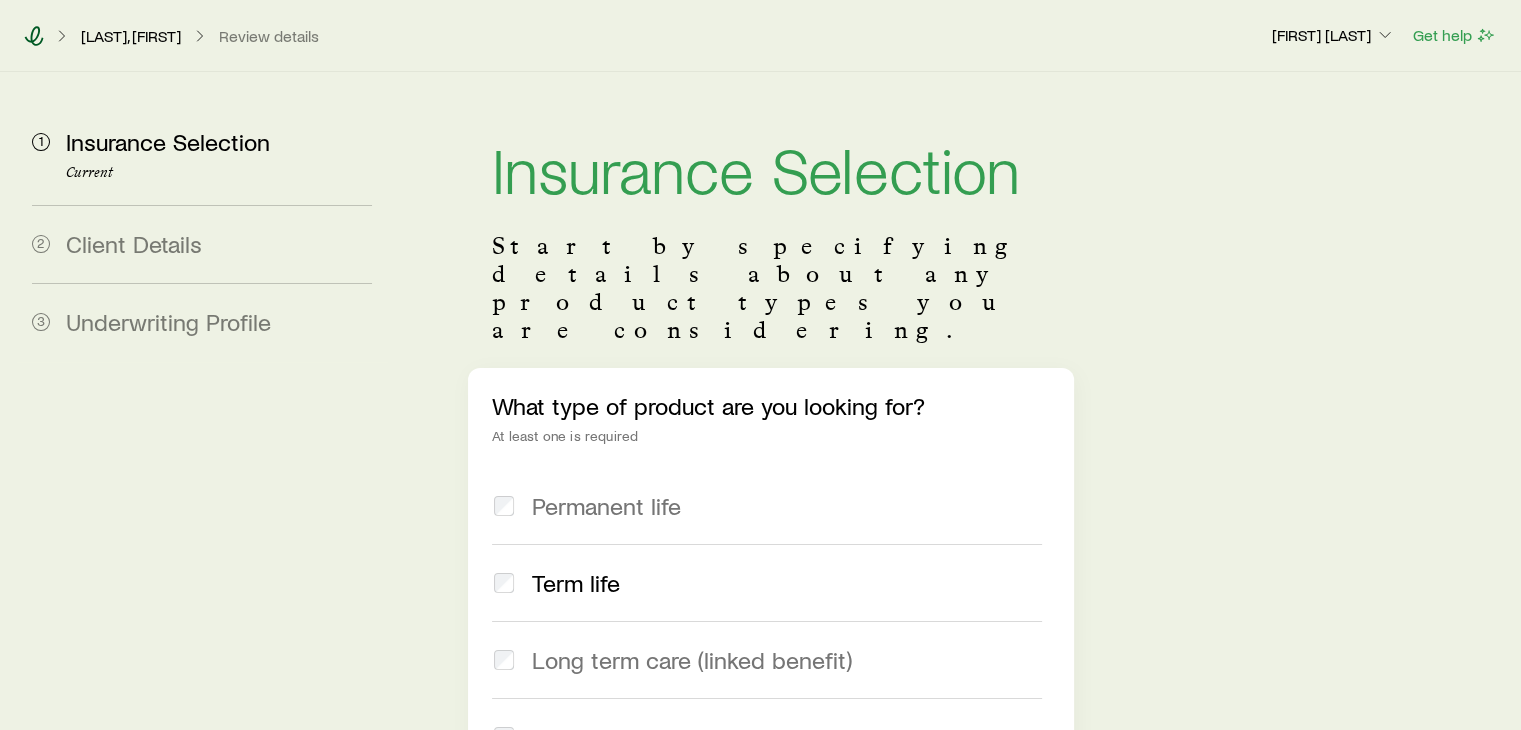 click 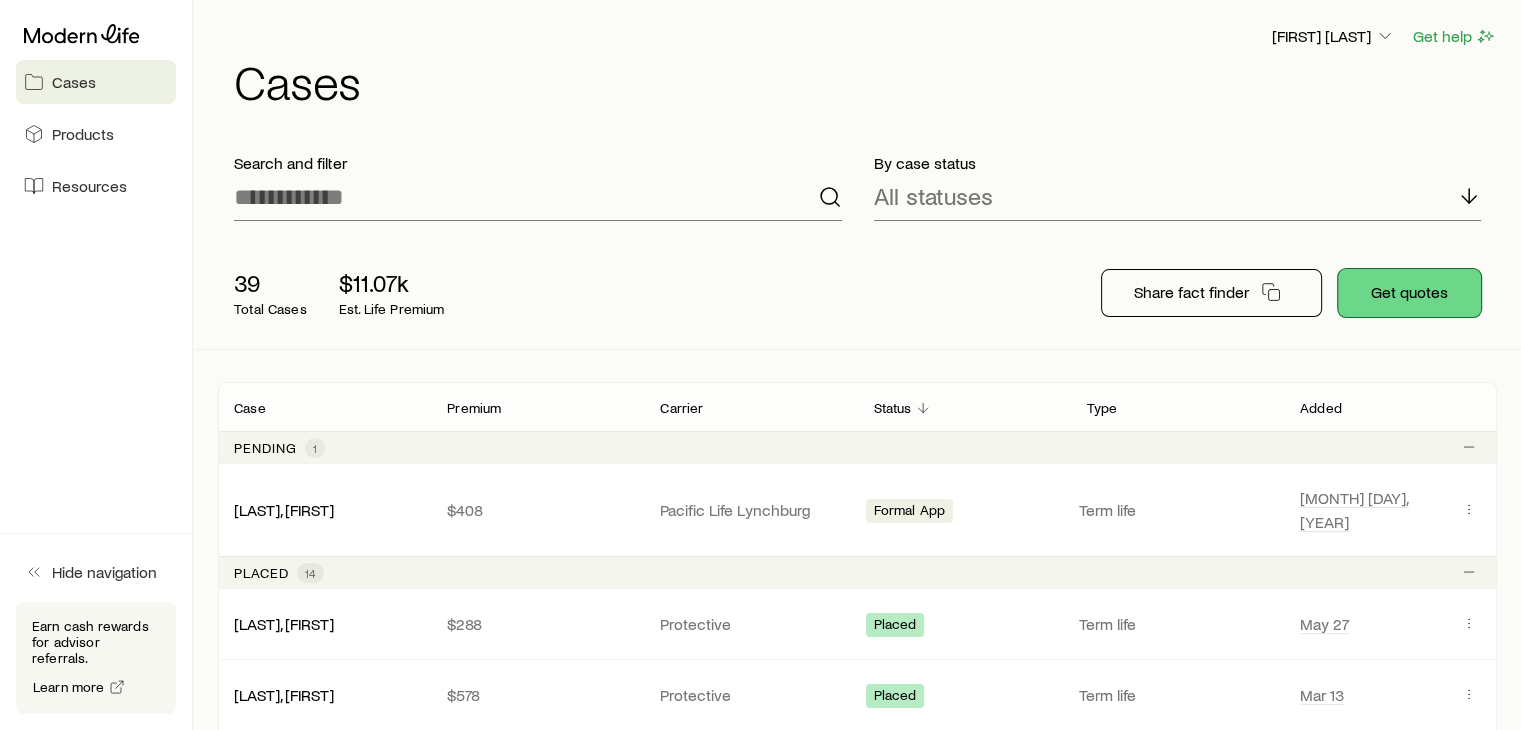 click on "Get quotes" at bounding box center [1409, 293] 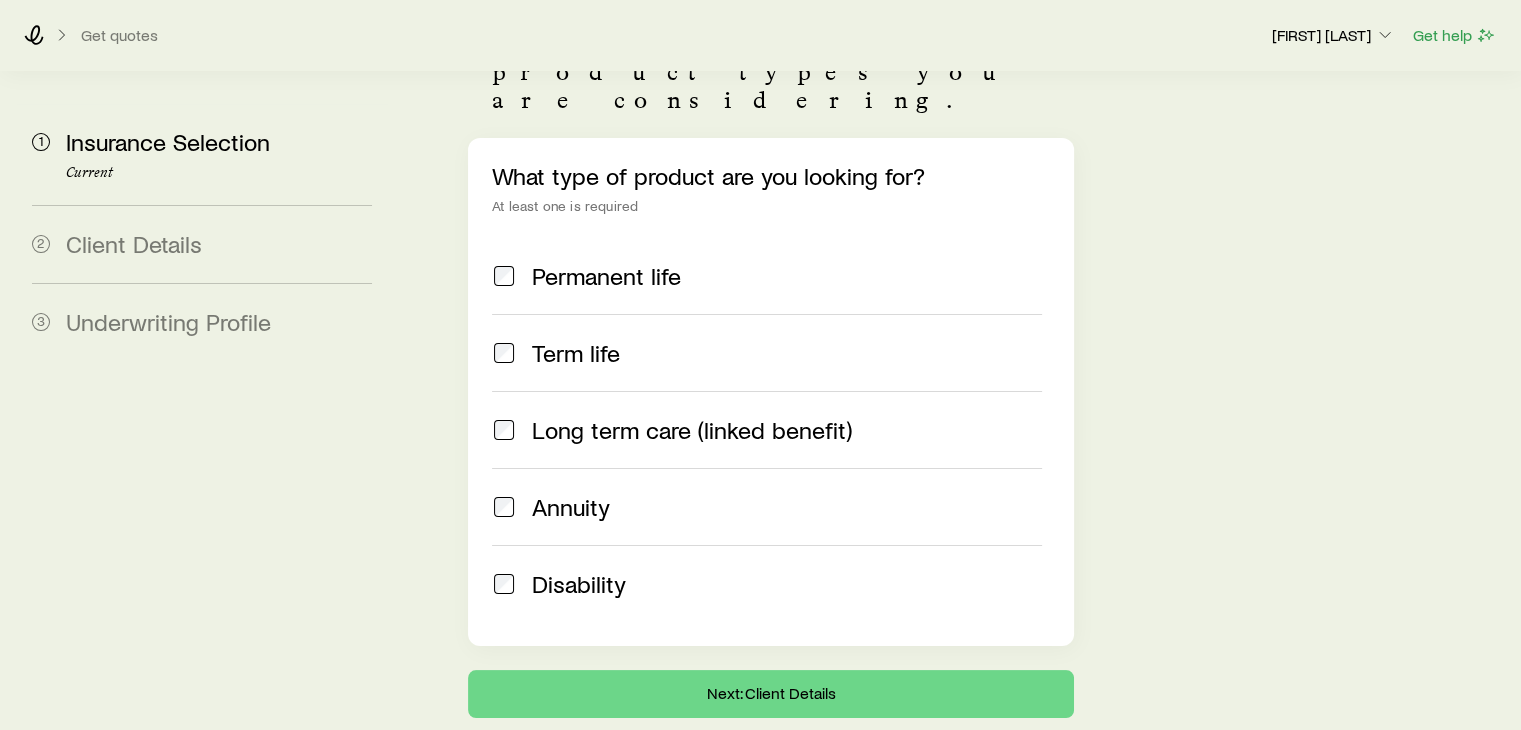 click on "Term life" at bounding box center (766, 353) 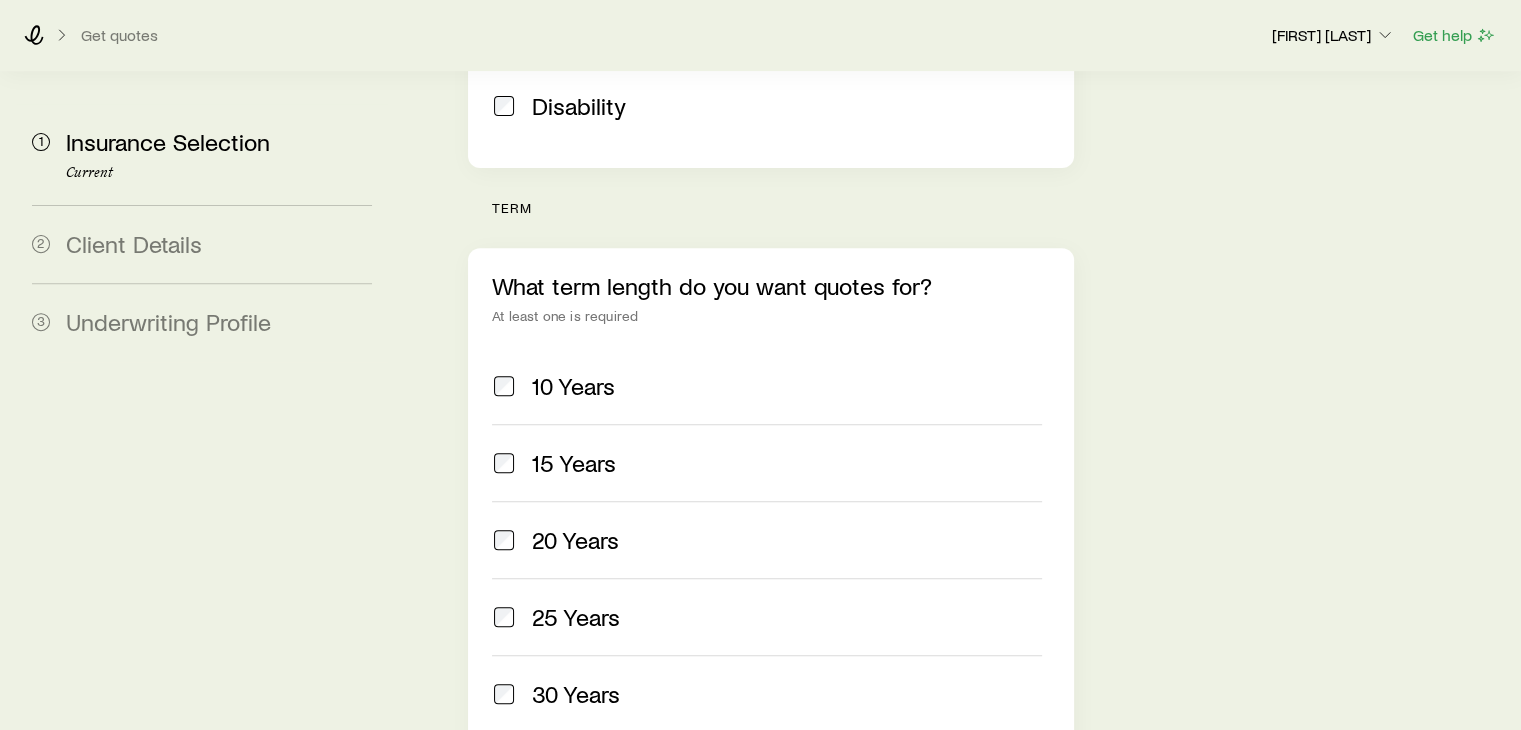 scroll, scrollTop: 819, scrollLeft: 0, axis: vertical 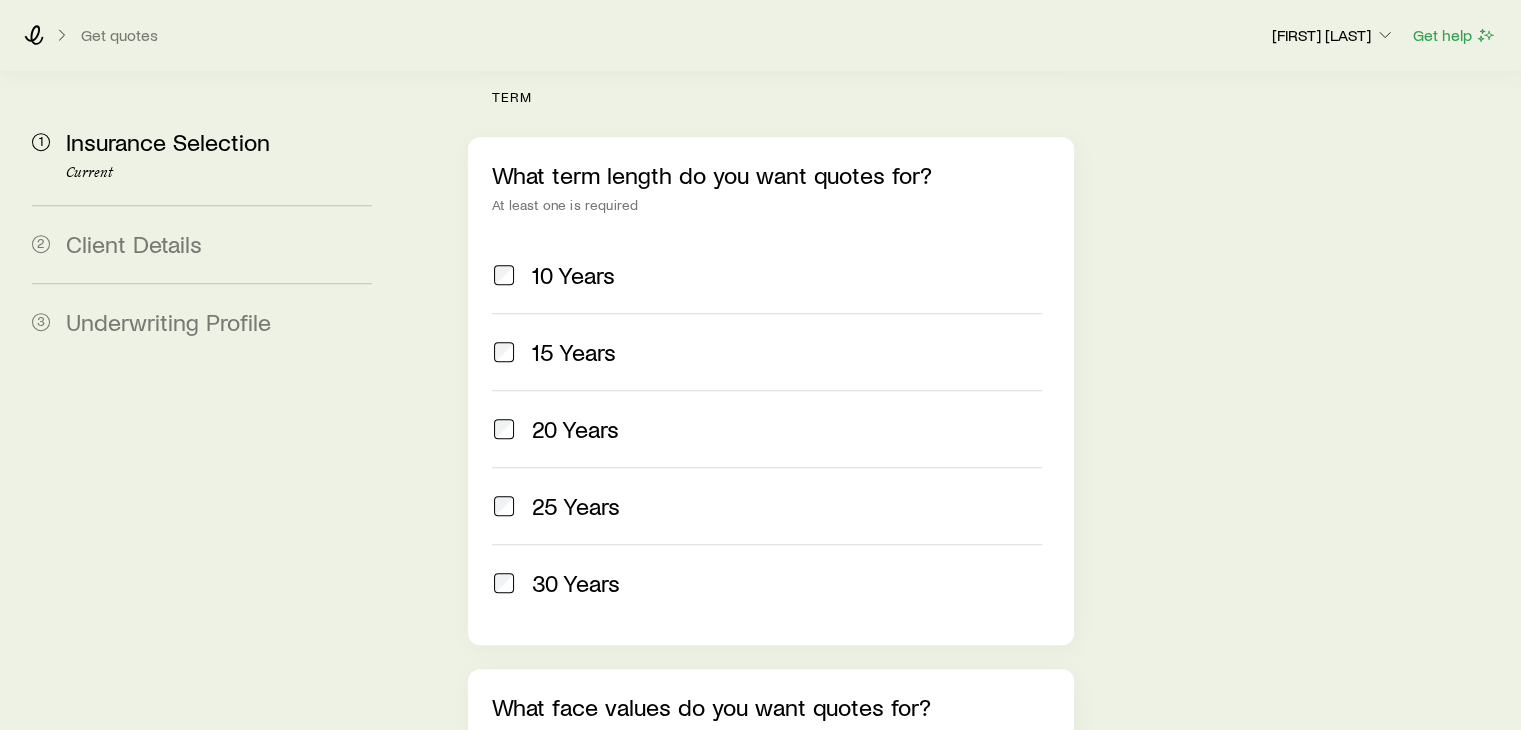 click on "20 Years" at bounding box center (766, 428) 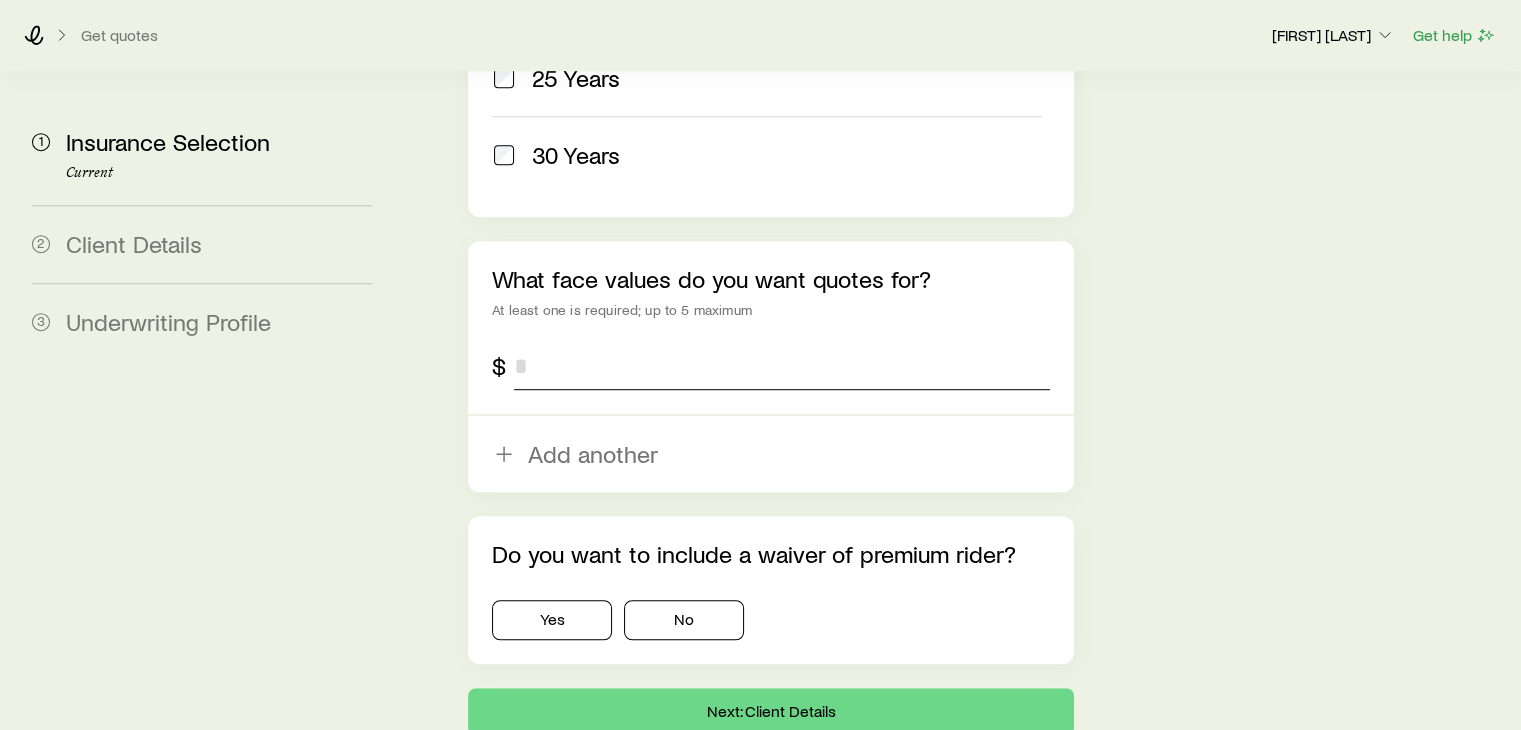 click at bounding box center (781, 366) 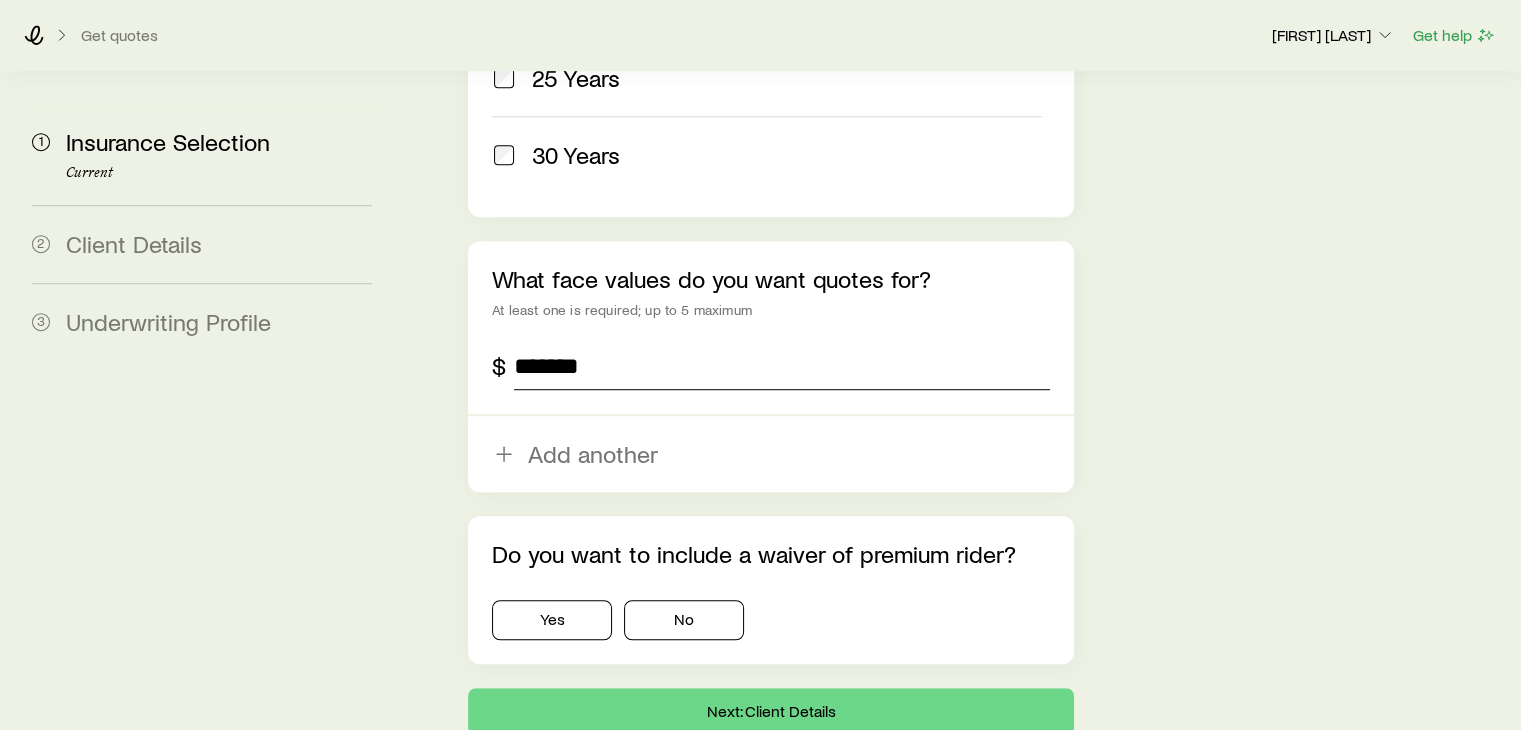 type on "*******" 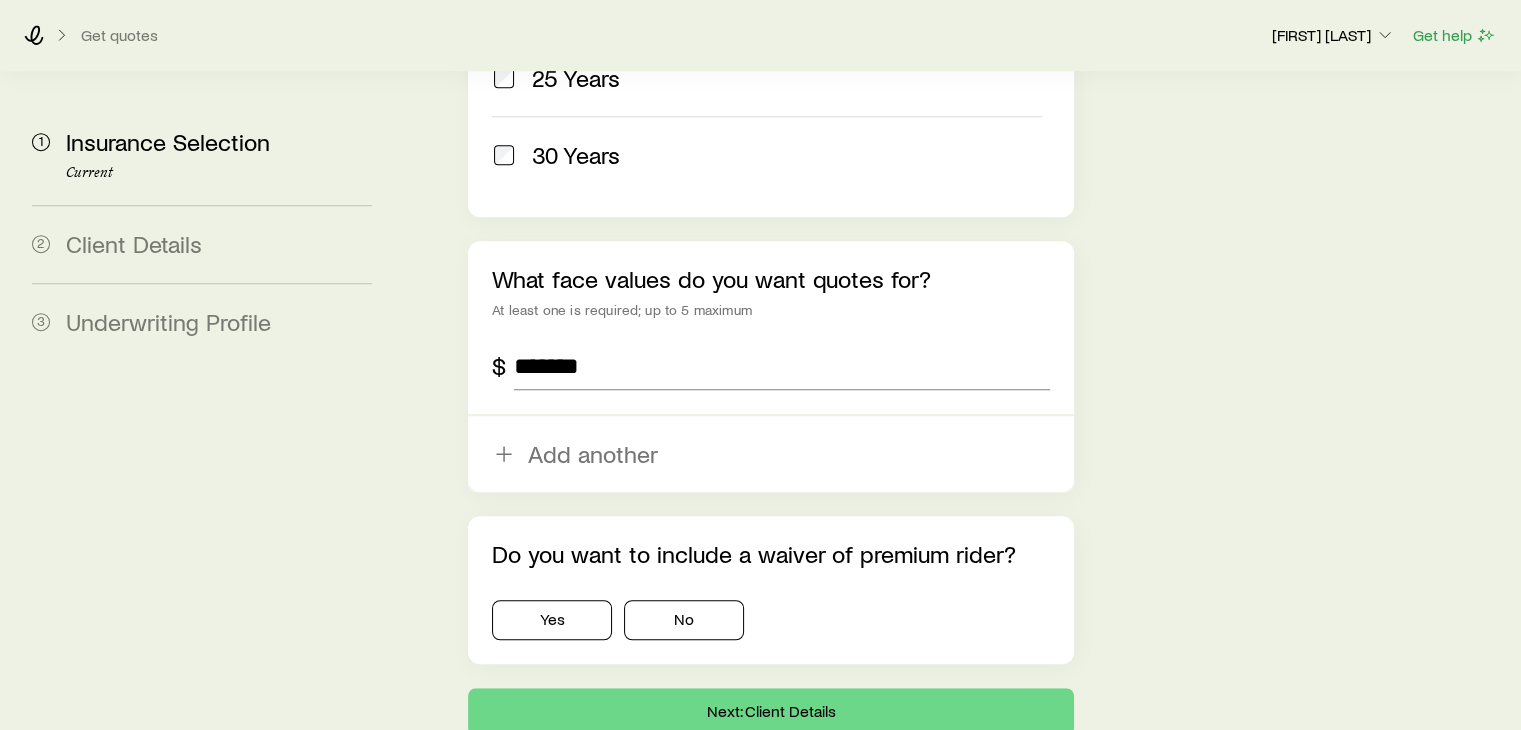 click on "1 Insurance Selection Current 2 Client Details 3 Underwriting Profile" at bounding box center [202, -220] 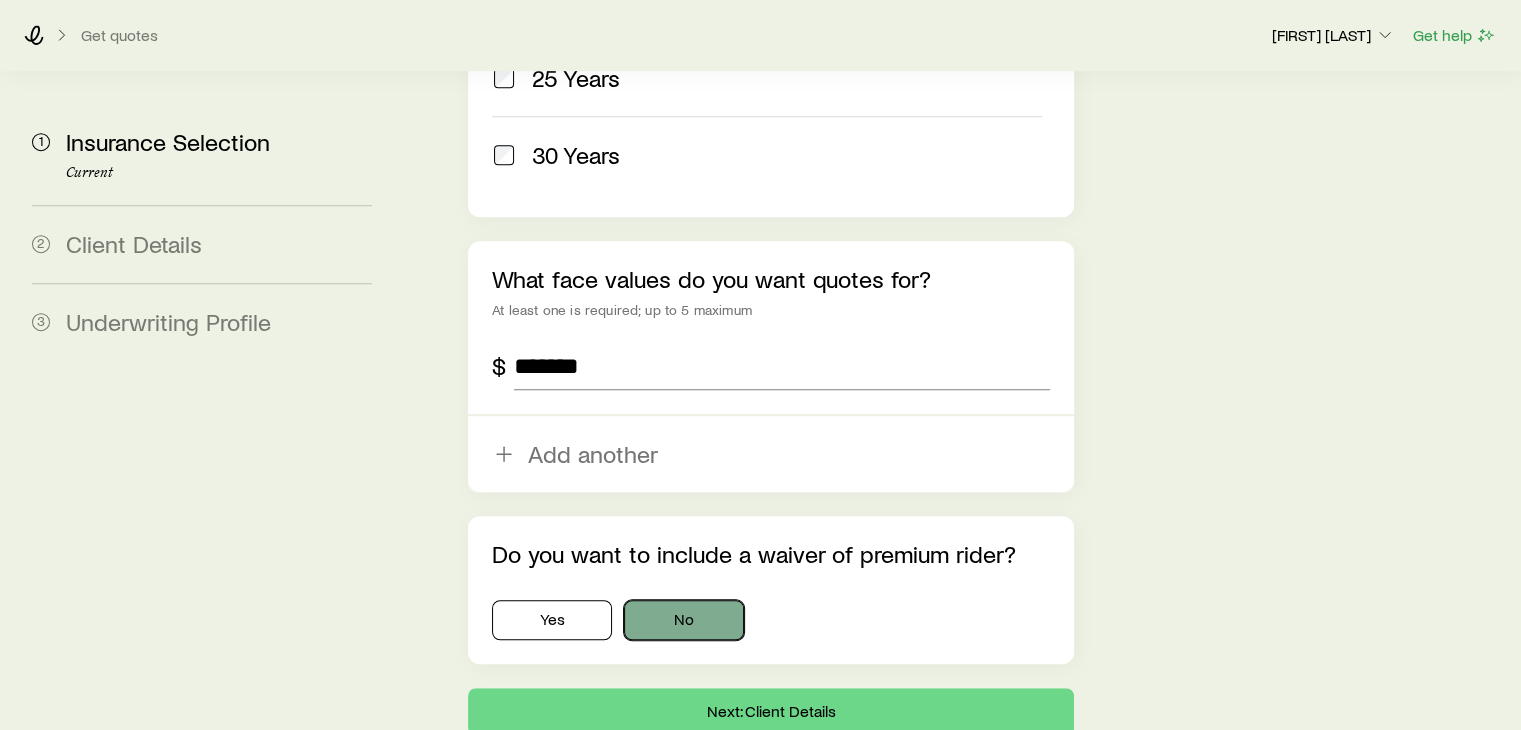 click on "No" at bounding box center [684, 620] 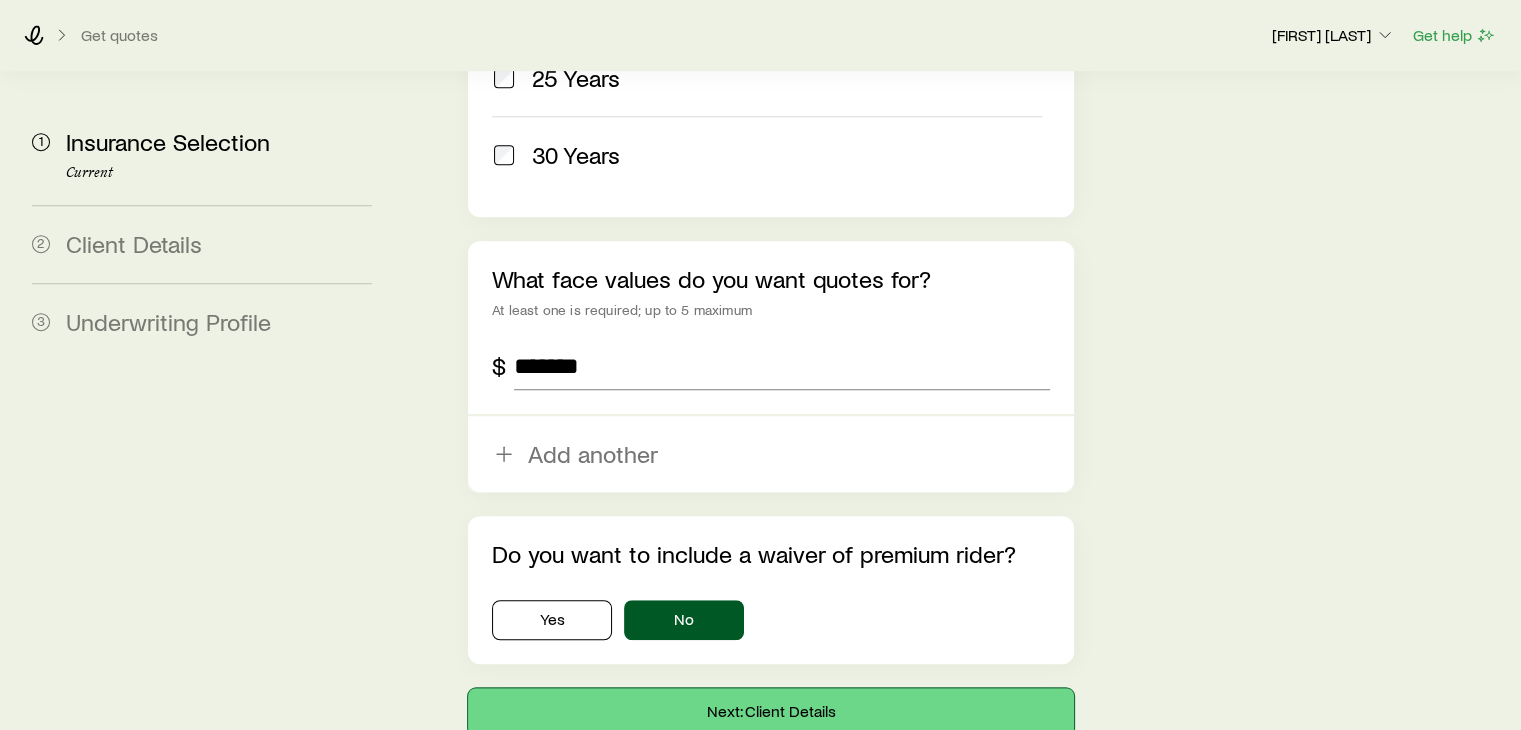 click on "Next: Client Details" at bounding box center (770, 712) 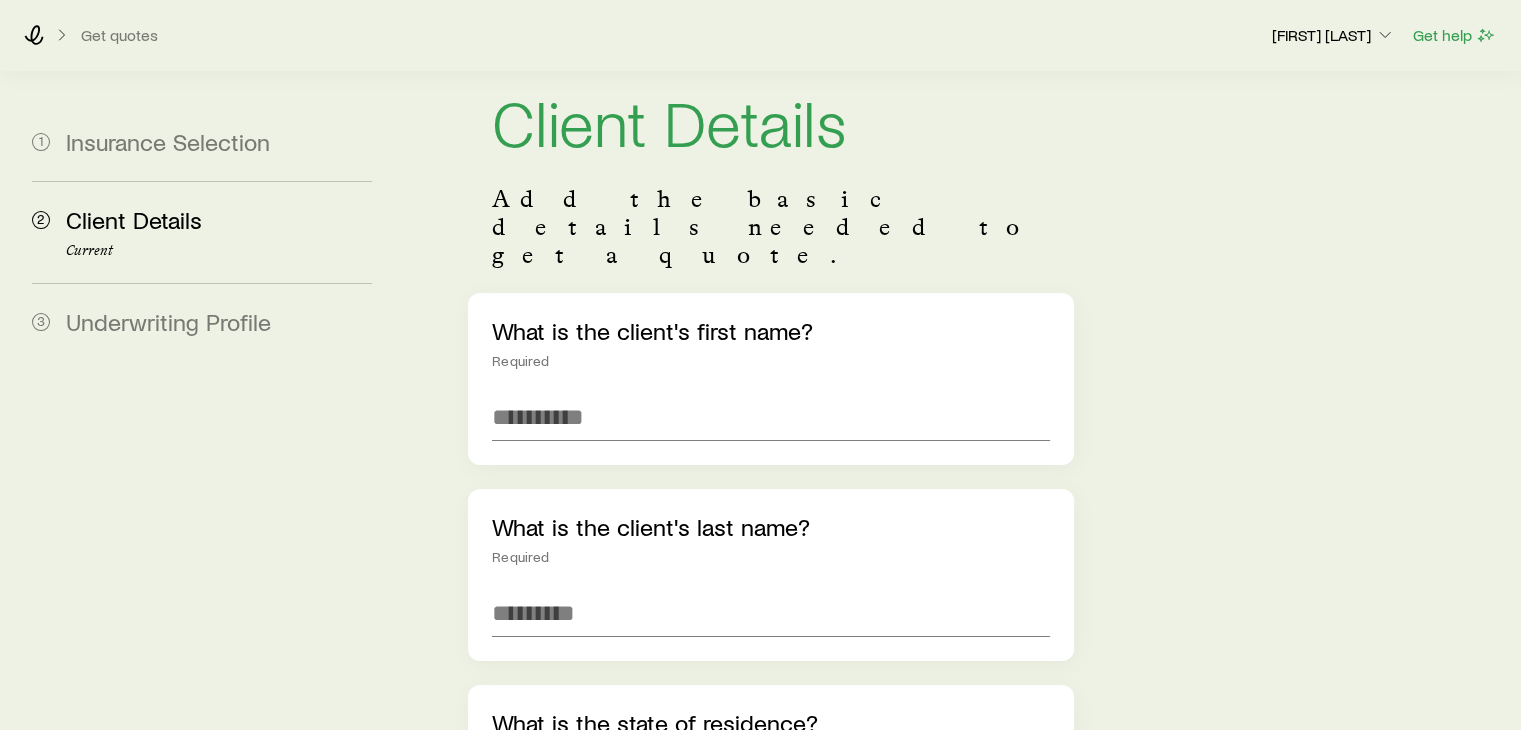 scroll, scrollTop: 48, scrollLeft: 0, axis: vertical 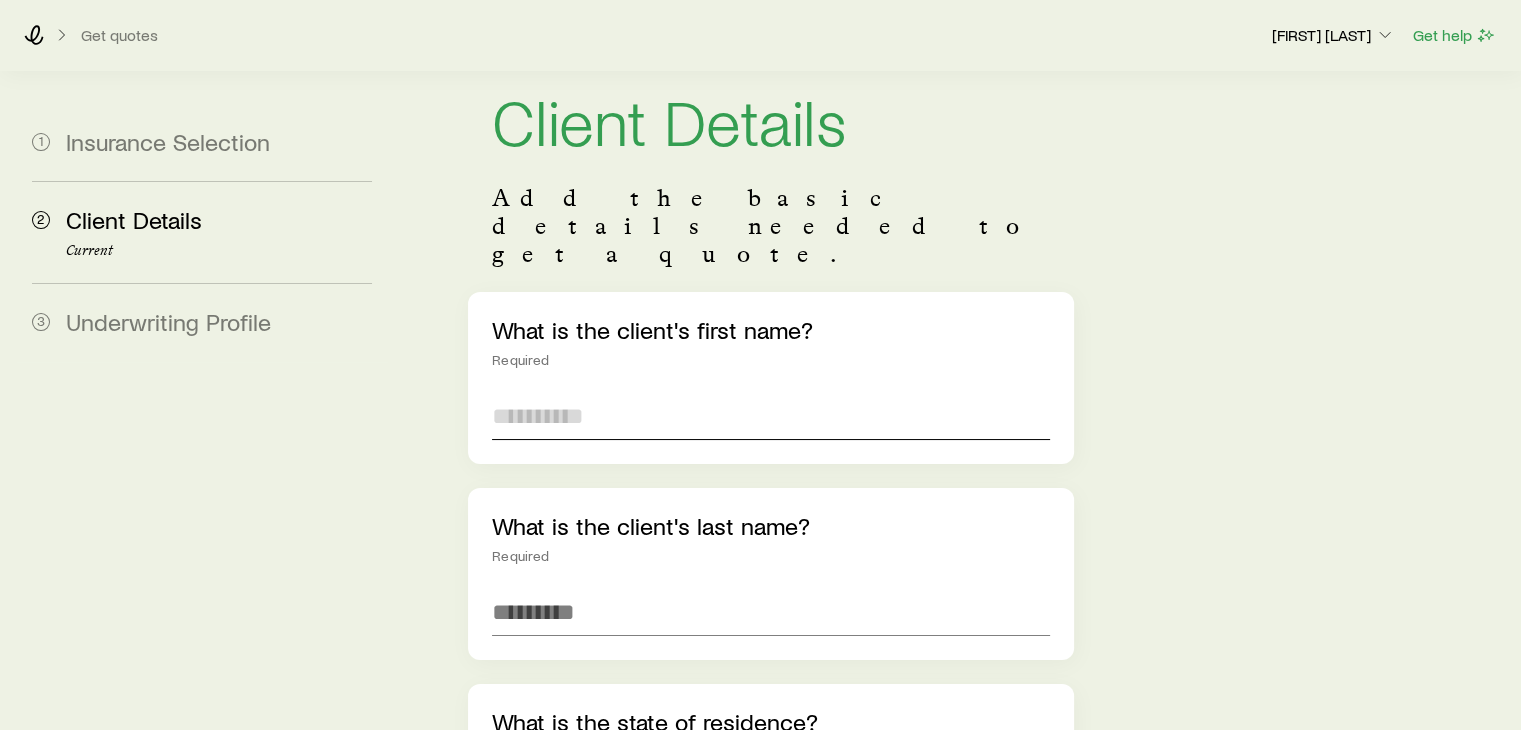 click at bounding box center (770, 416) 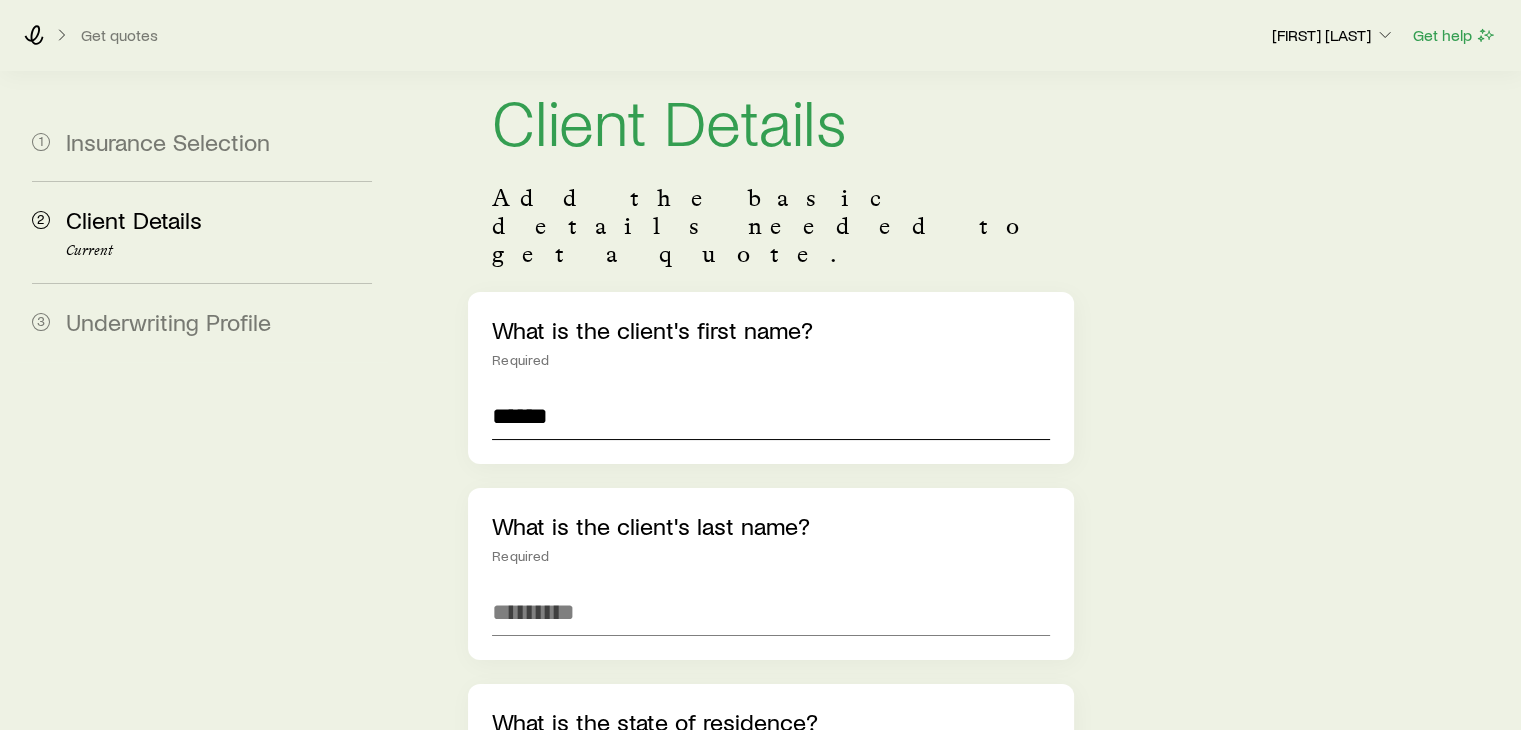type on "******" 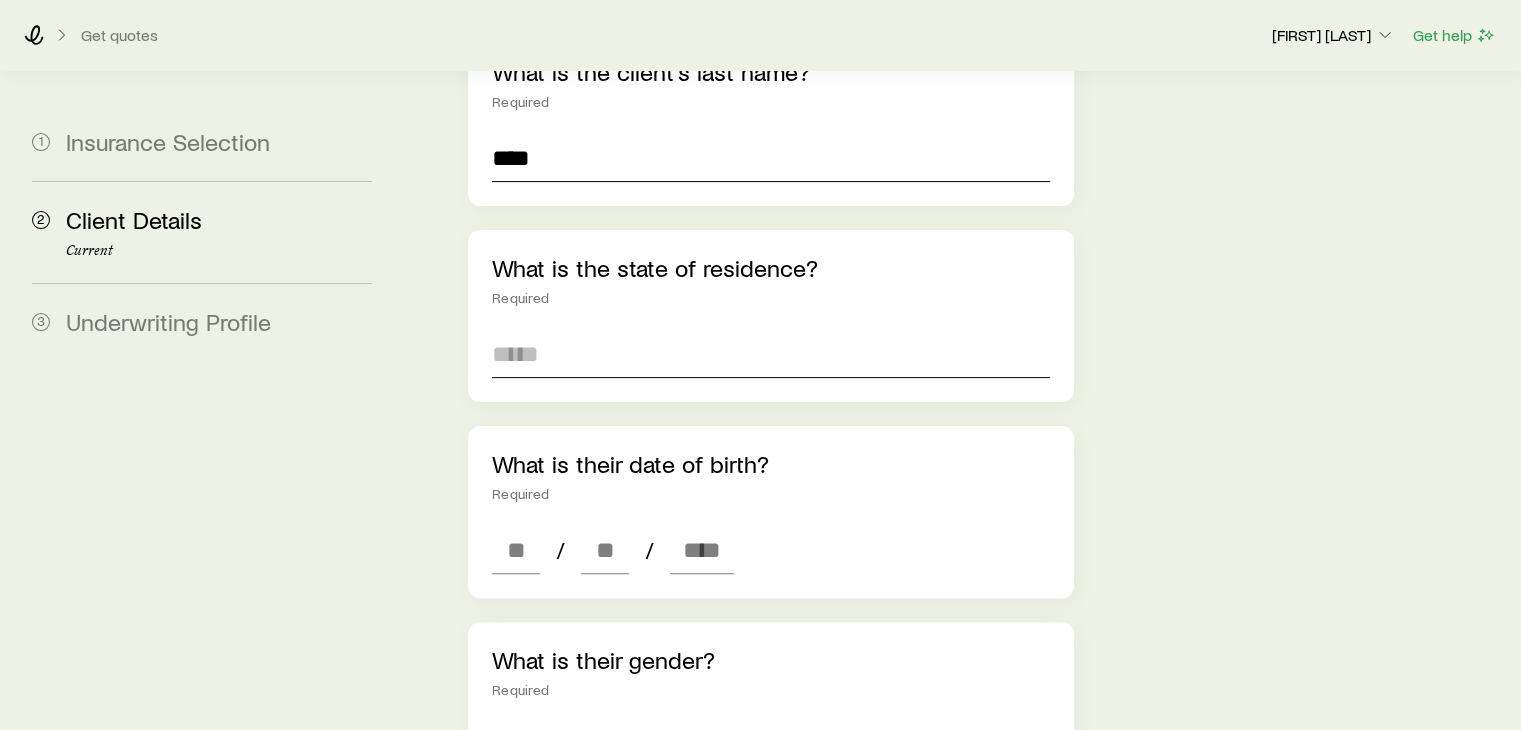 type on "****" 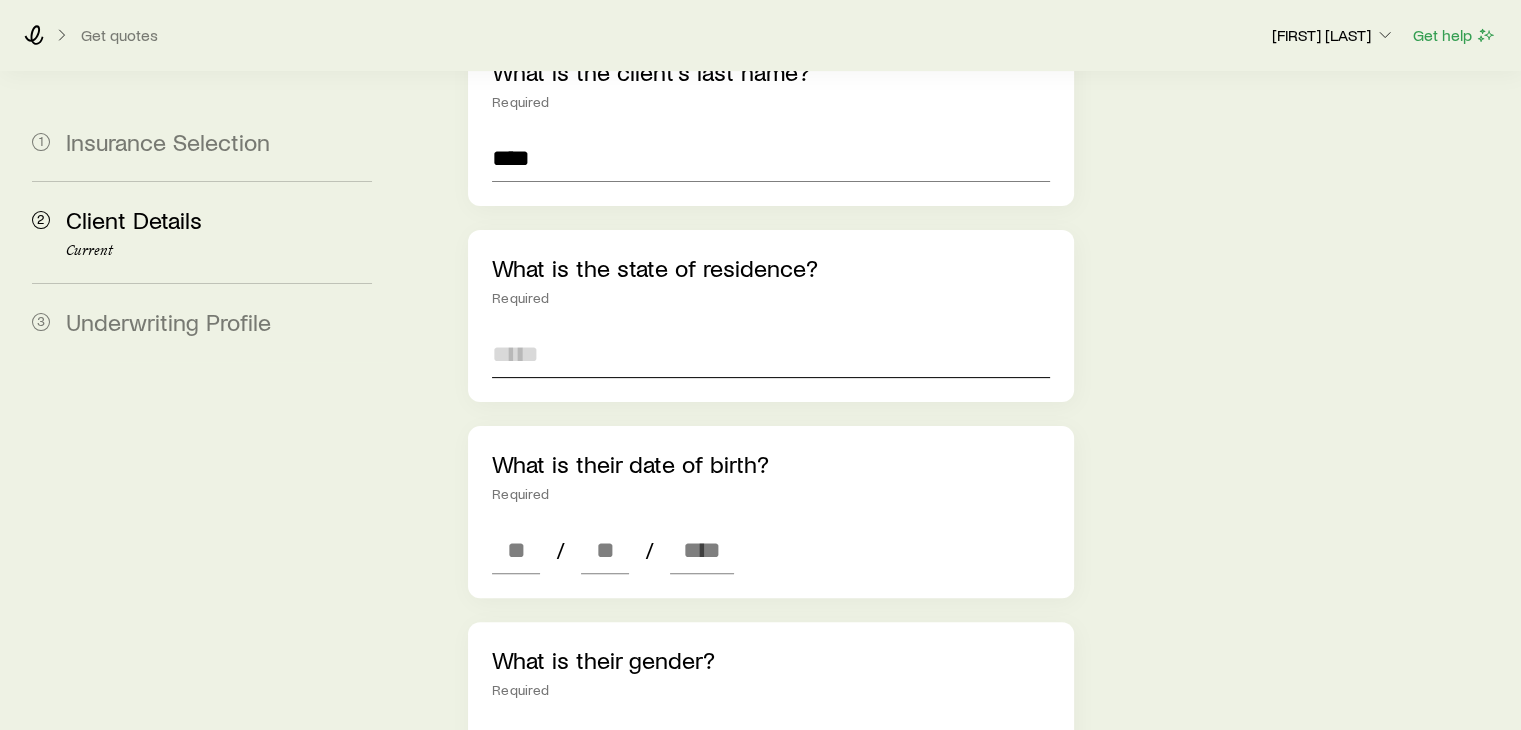 click at bounding box center [770, 354] 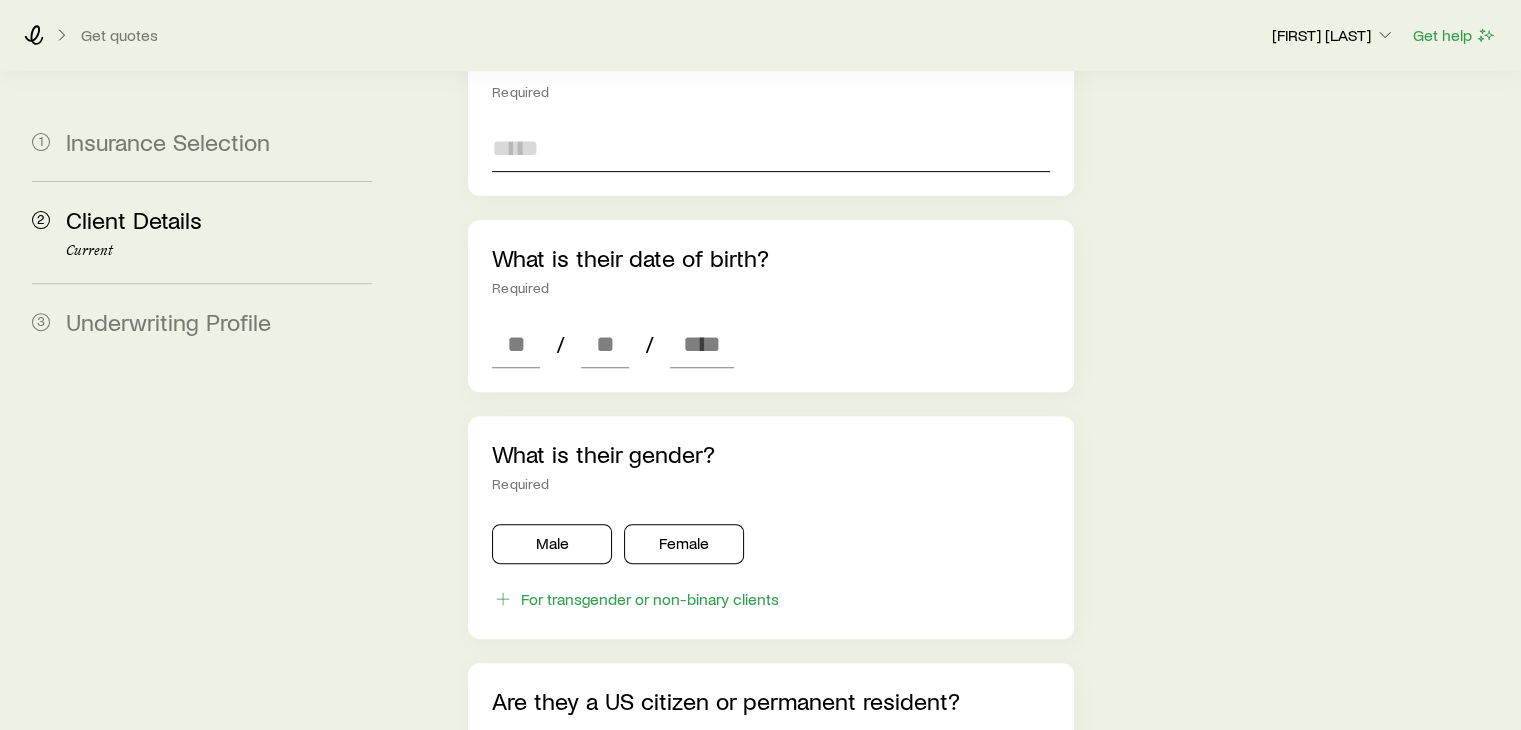 scroll, scrollTop: 768, scrollLeft: 0, axis: vertical 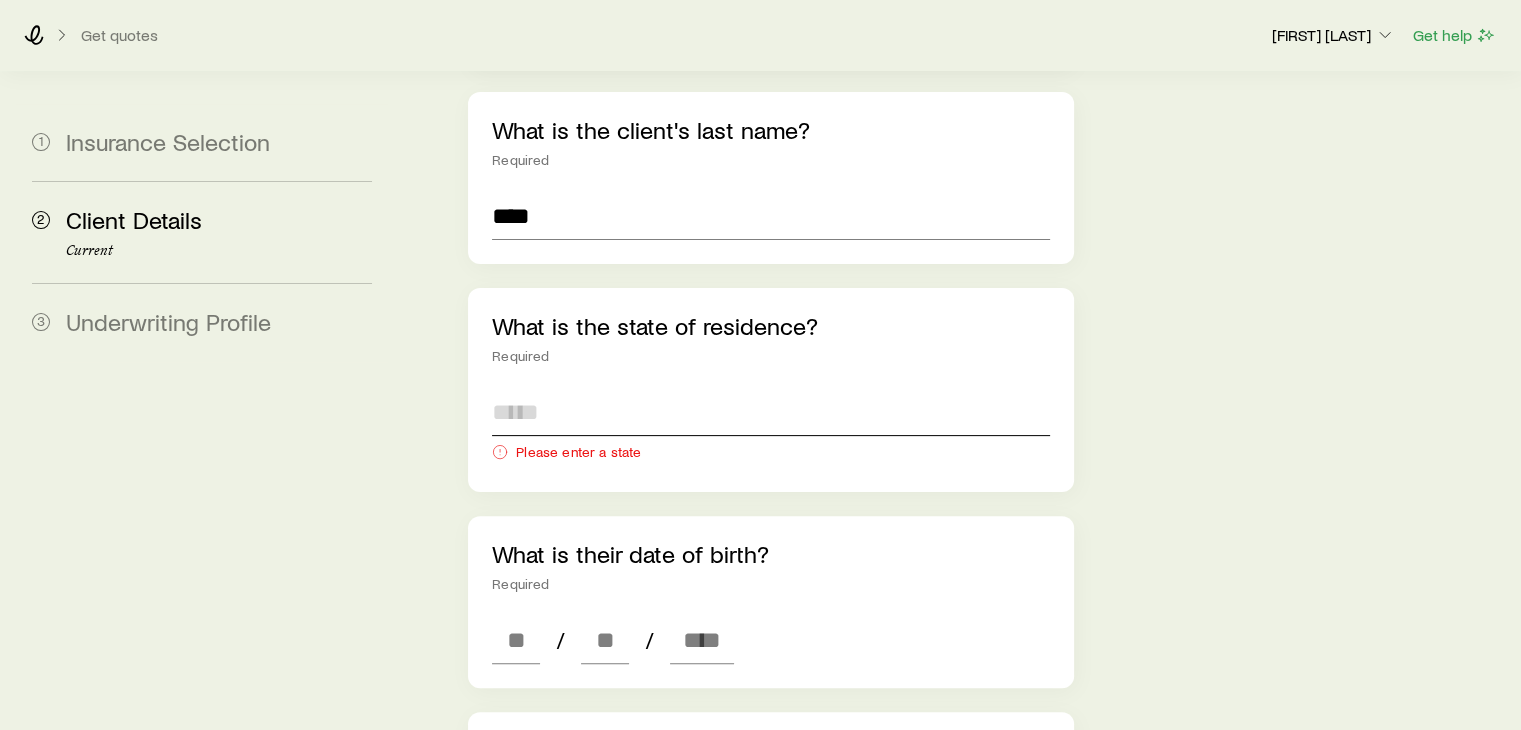 click at bounding box center (770, 412) 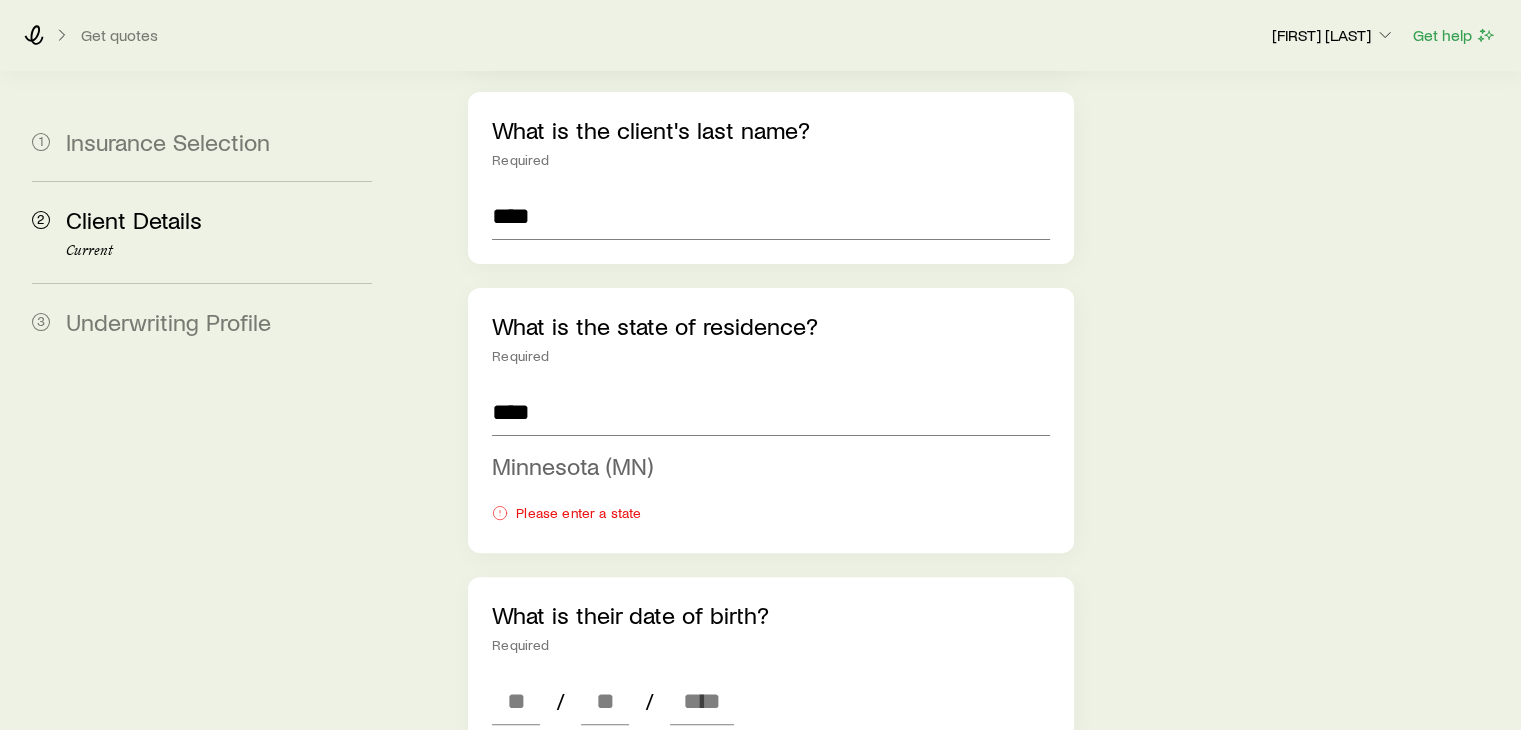 click on "Minnesota (MN)" at bounding box center [572, 465] 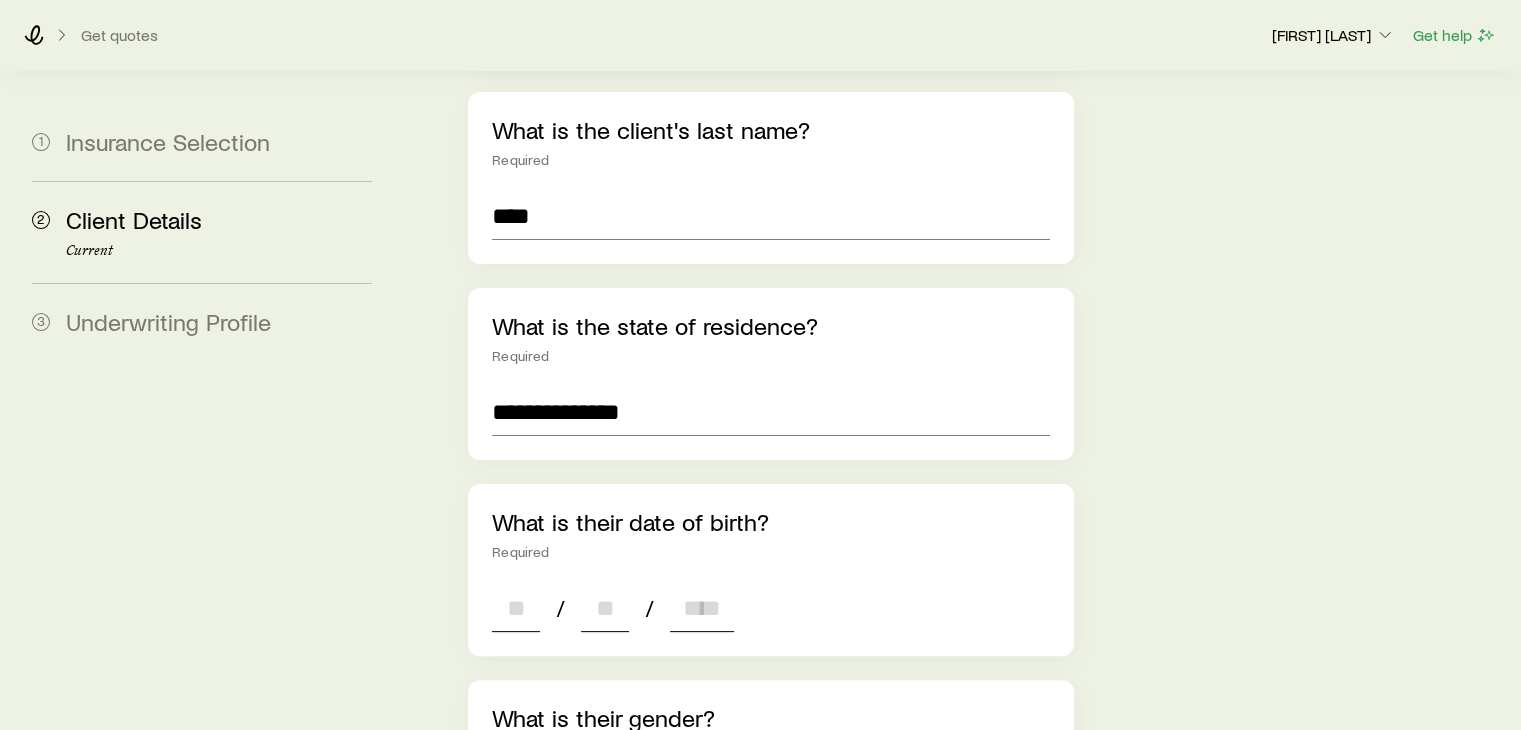 click at bounding box center [516, 608] 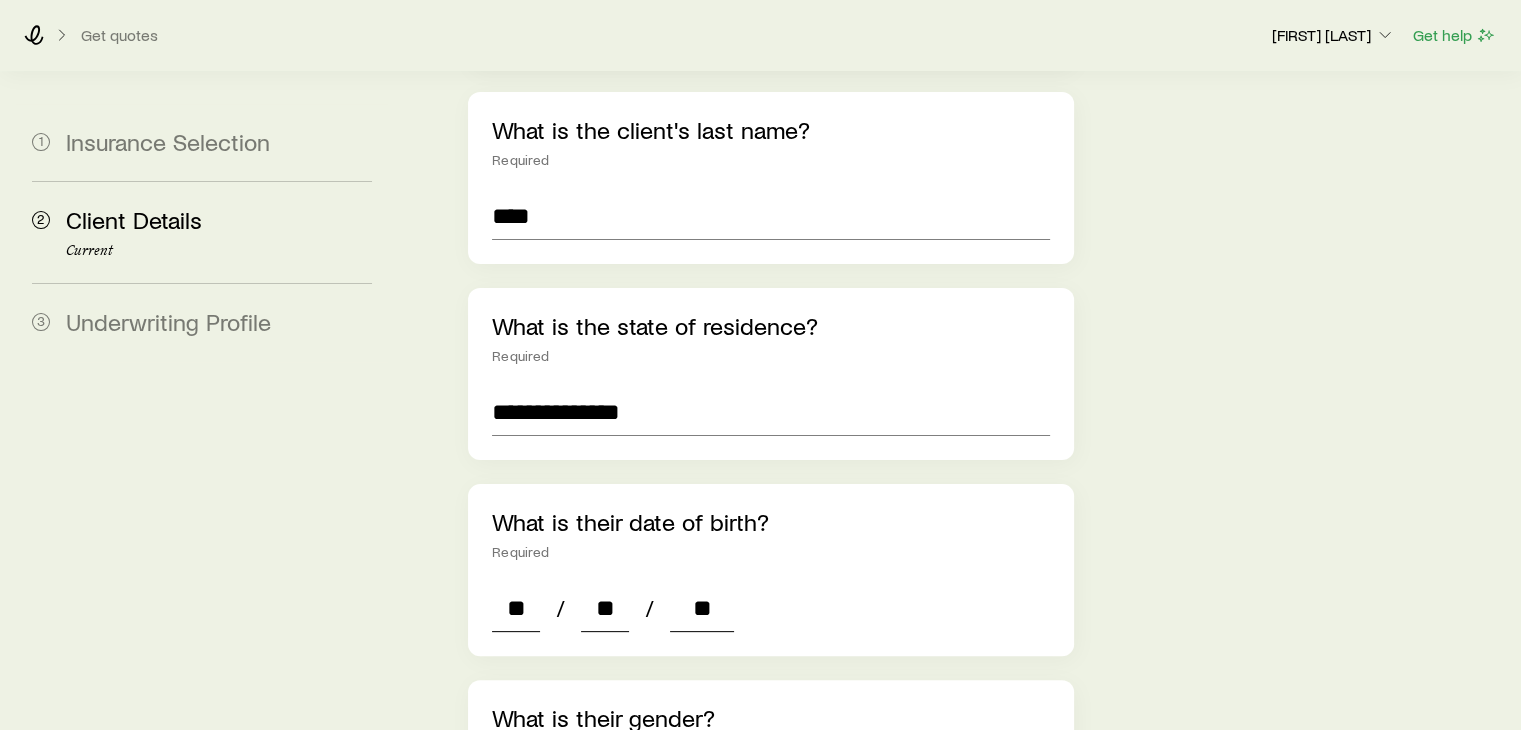 click on "**" at bounding box center [516, 608] 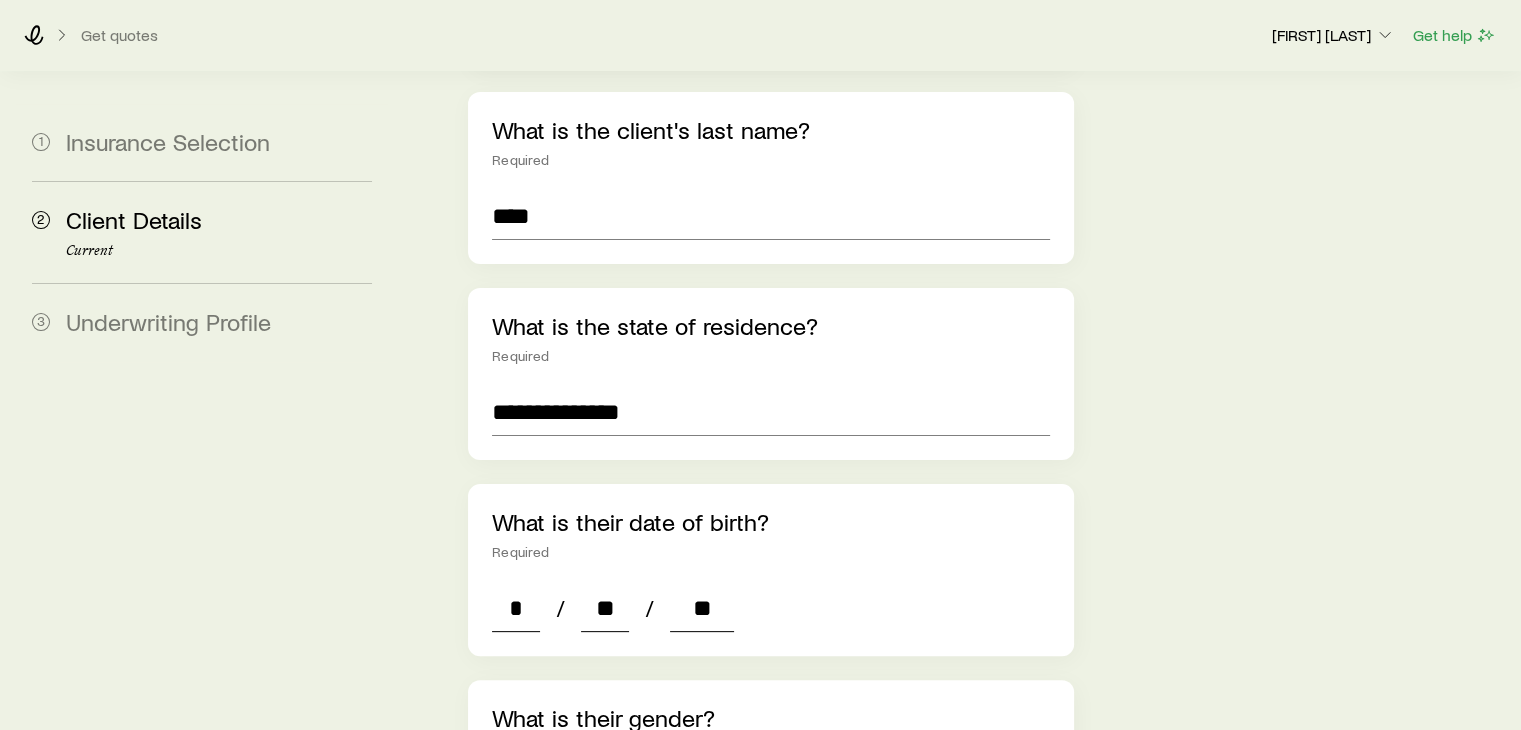 type on "*" 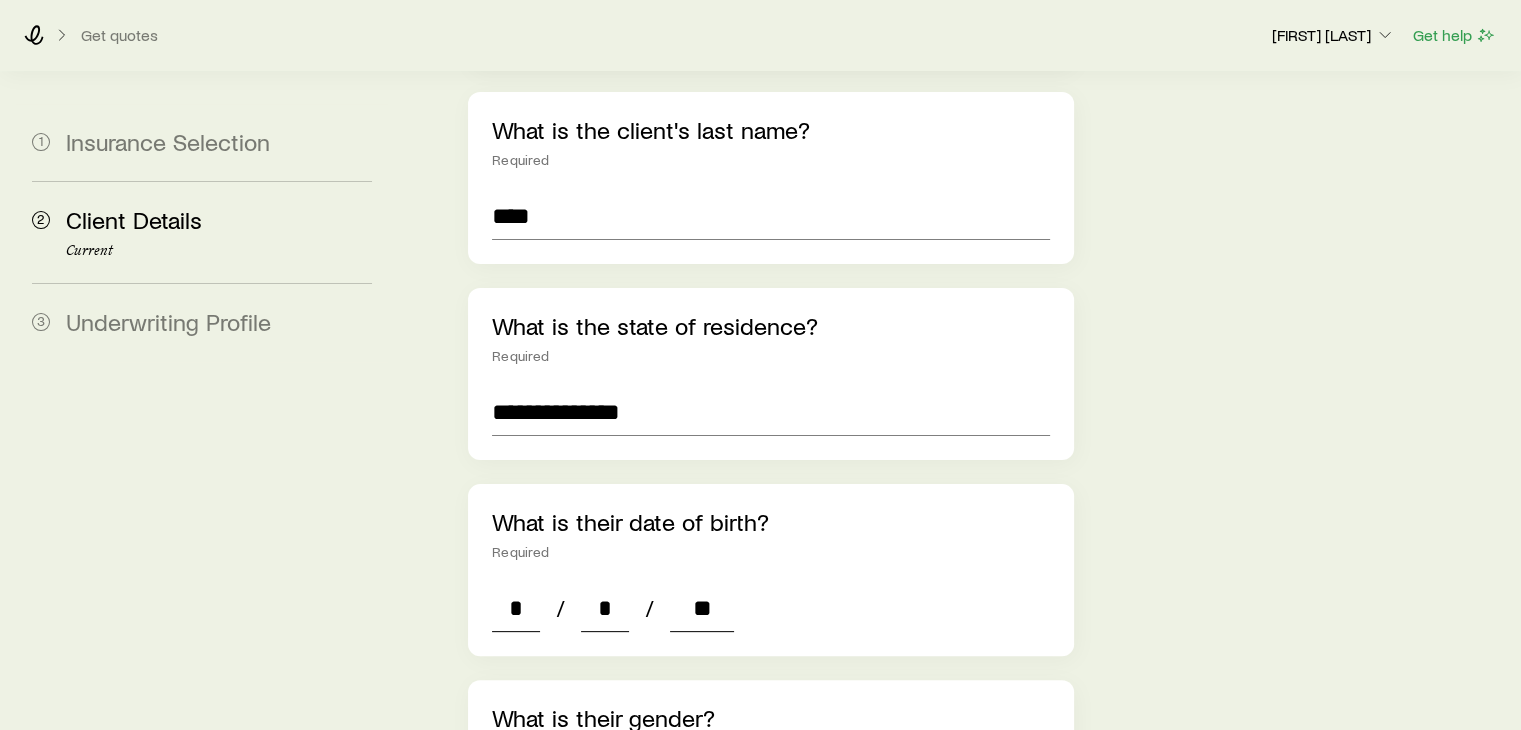type on "*" 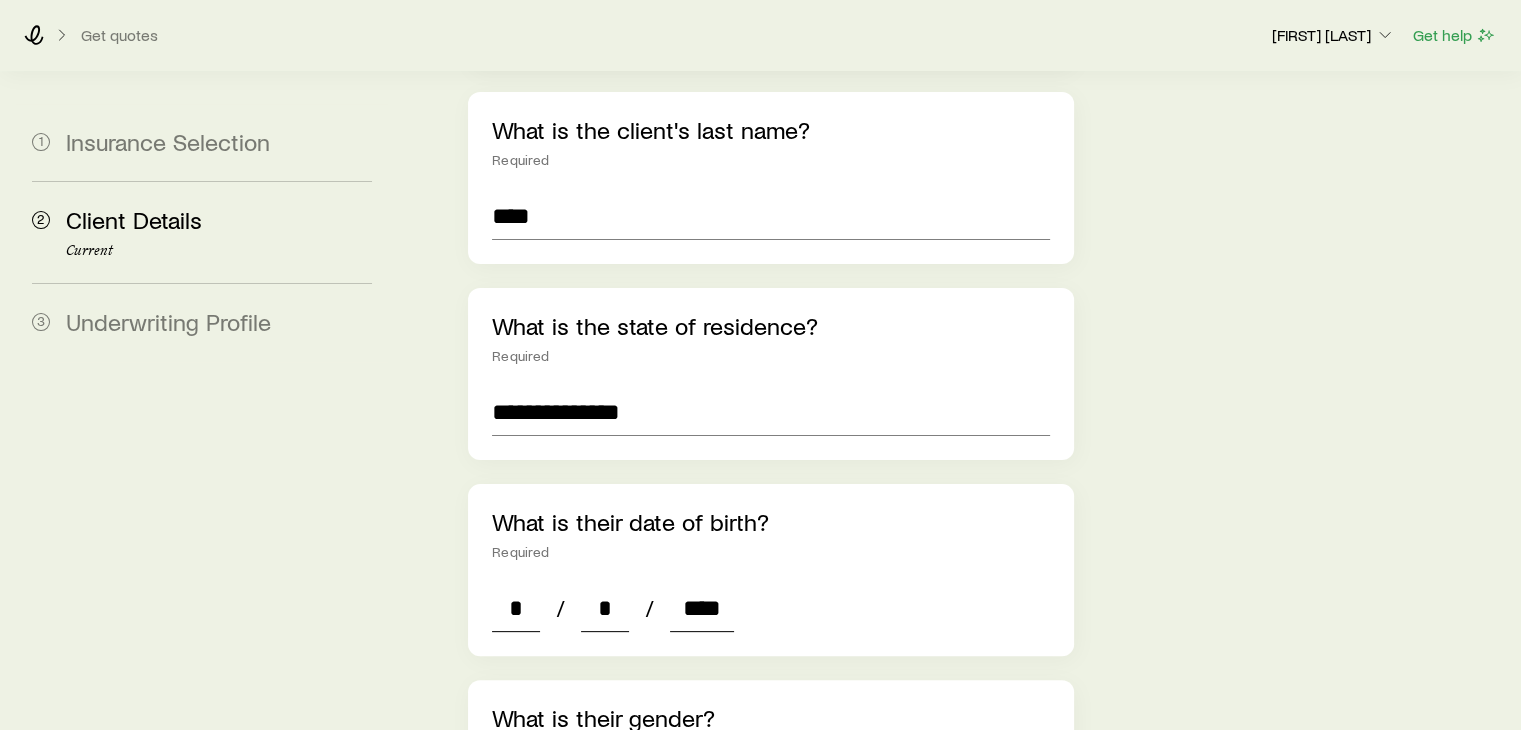 type on "****" 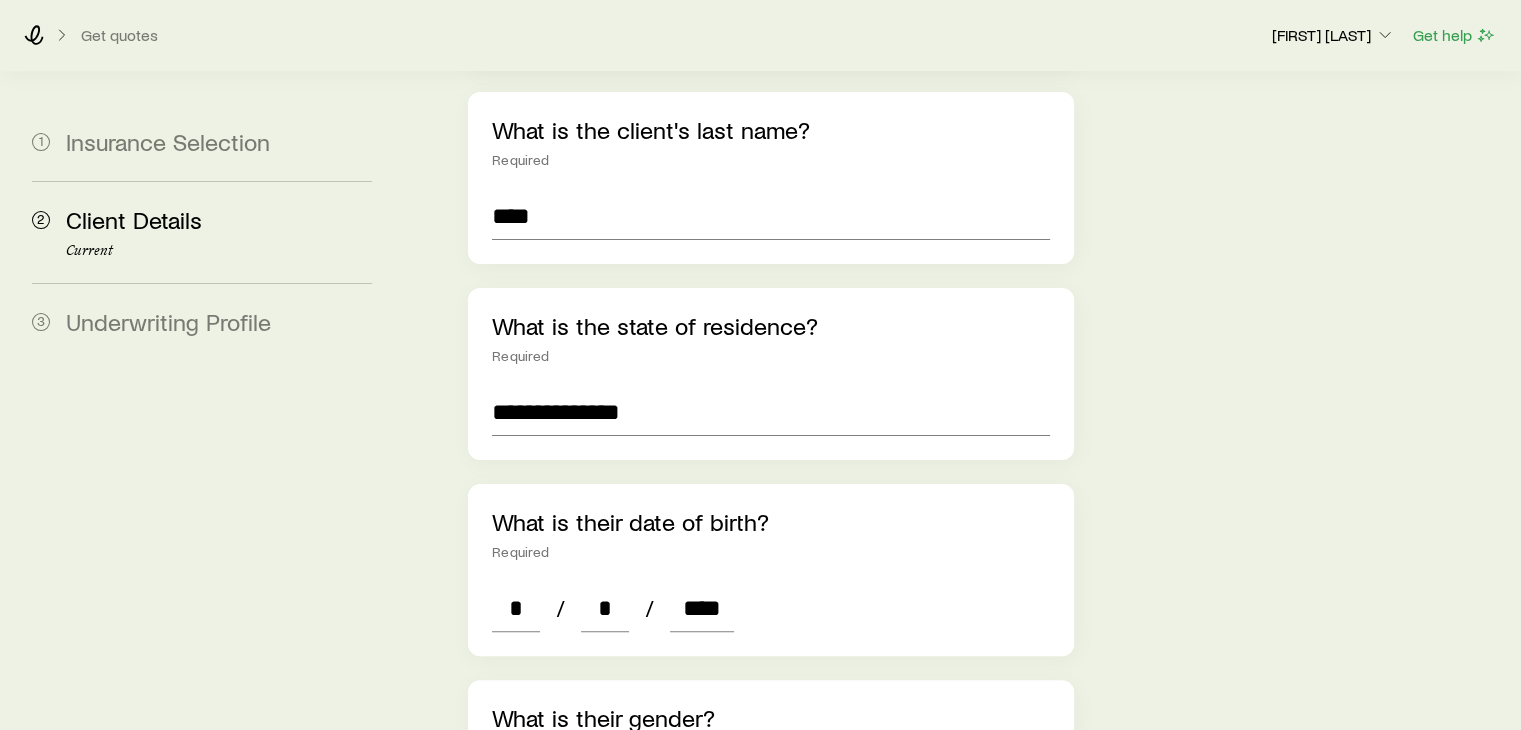 click on "[MASKED]" at bounding box center (770, 608) 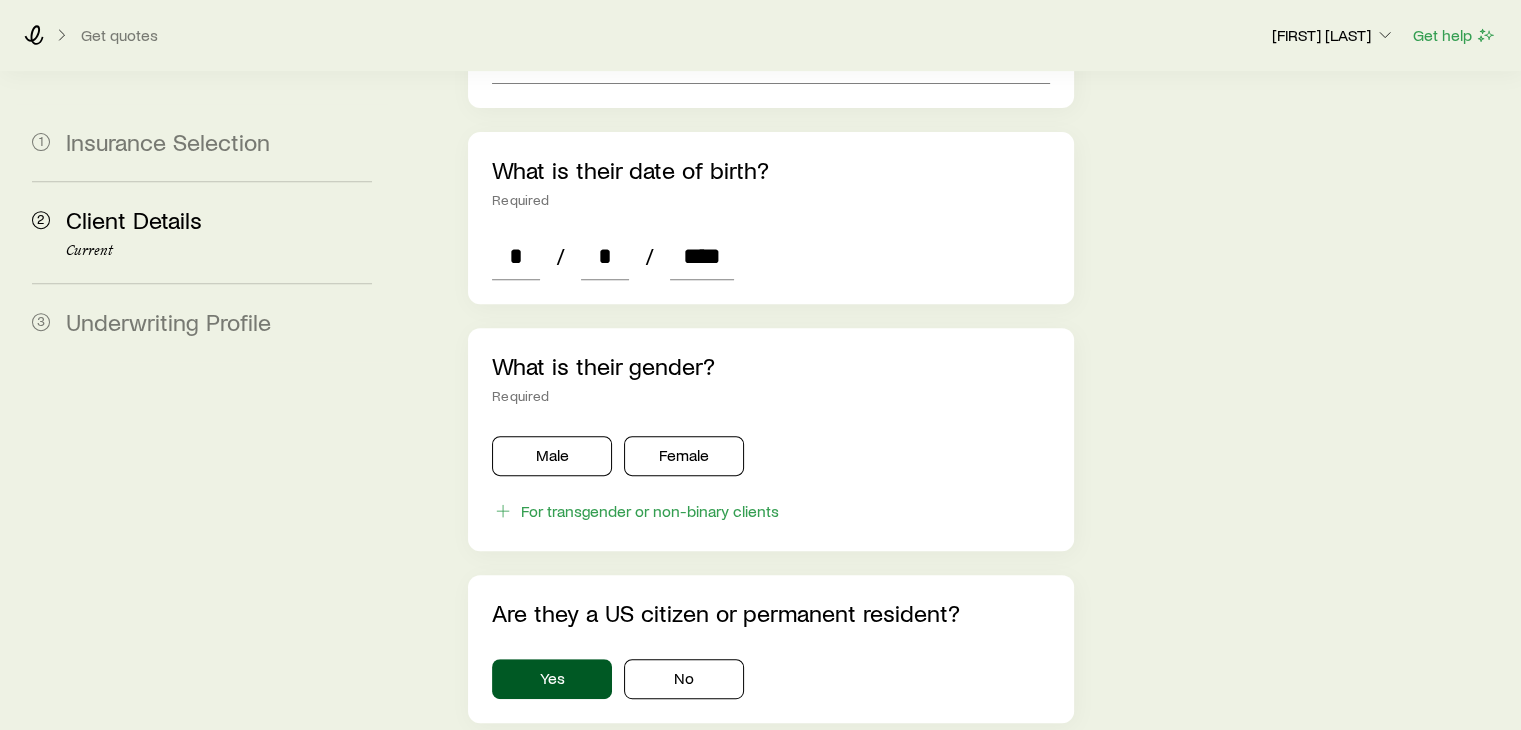 scroll, scrollTop: 798, scrollLeft: 0, axis: vertical 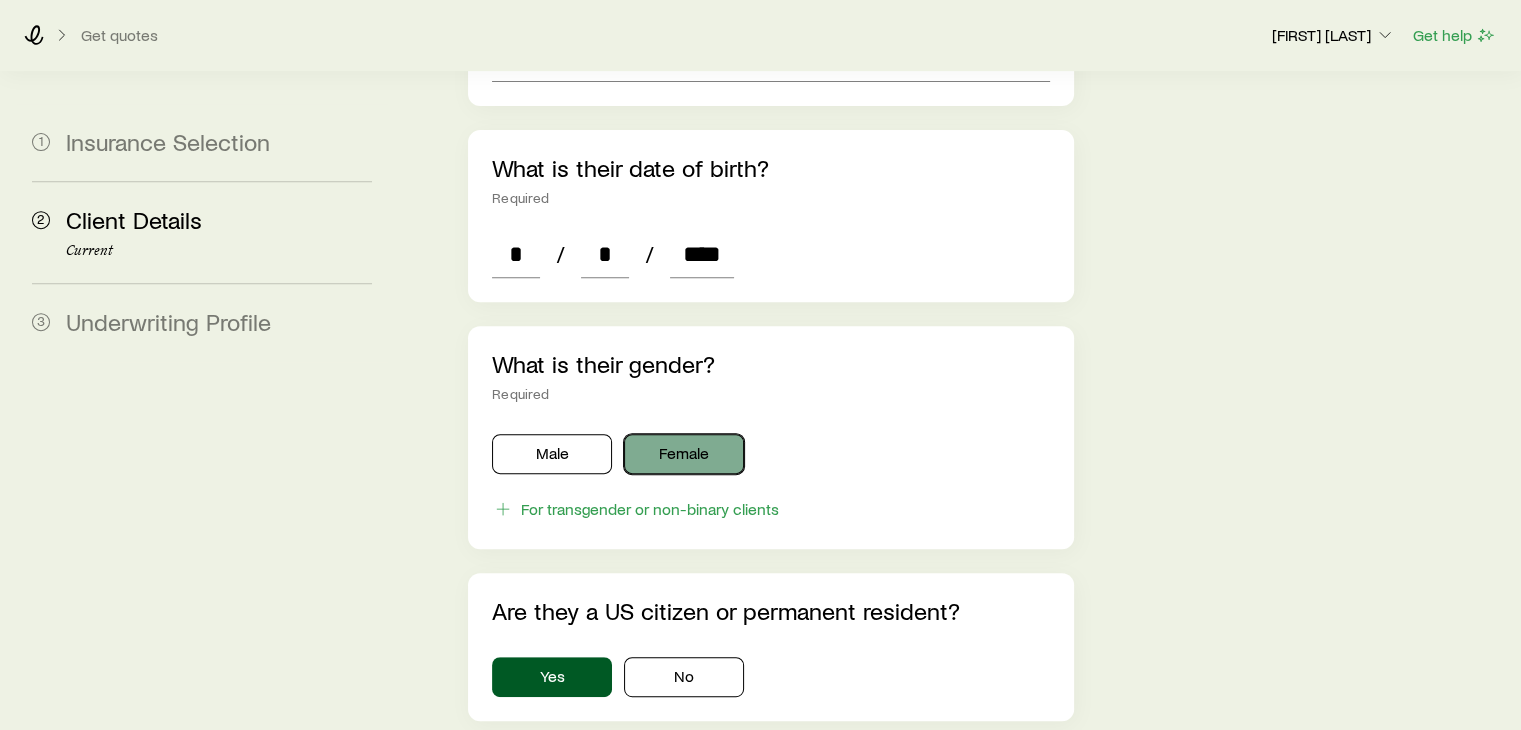 click on "Female" at bounding box center (684, 454) 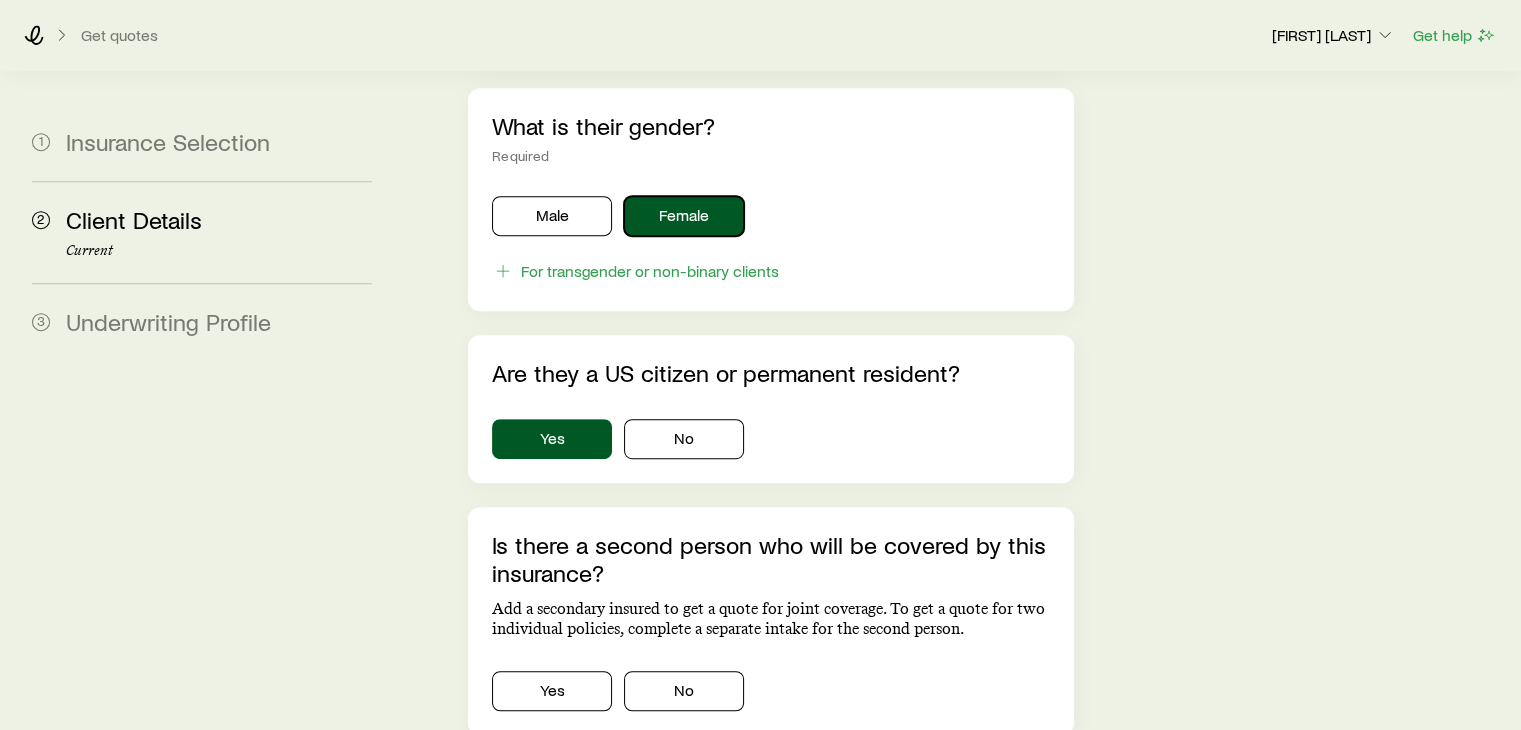 scroll, scrollTop: 1356, scrollLeft: 0, axis: vertical 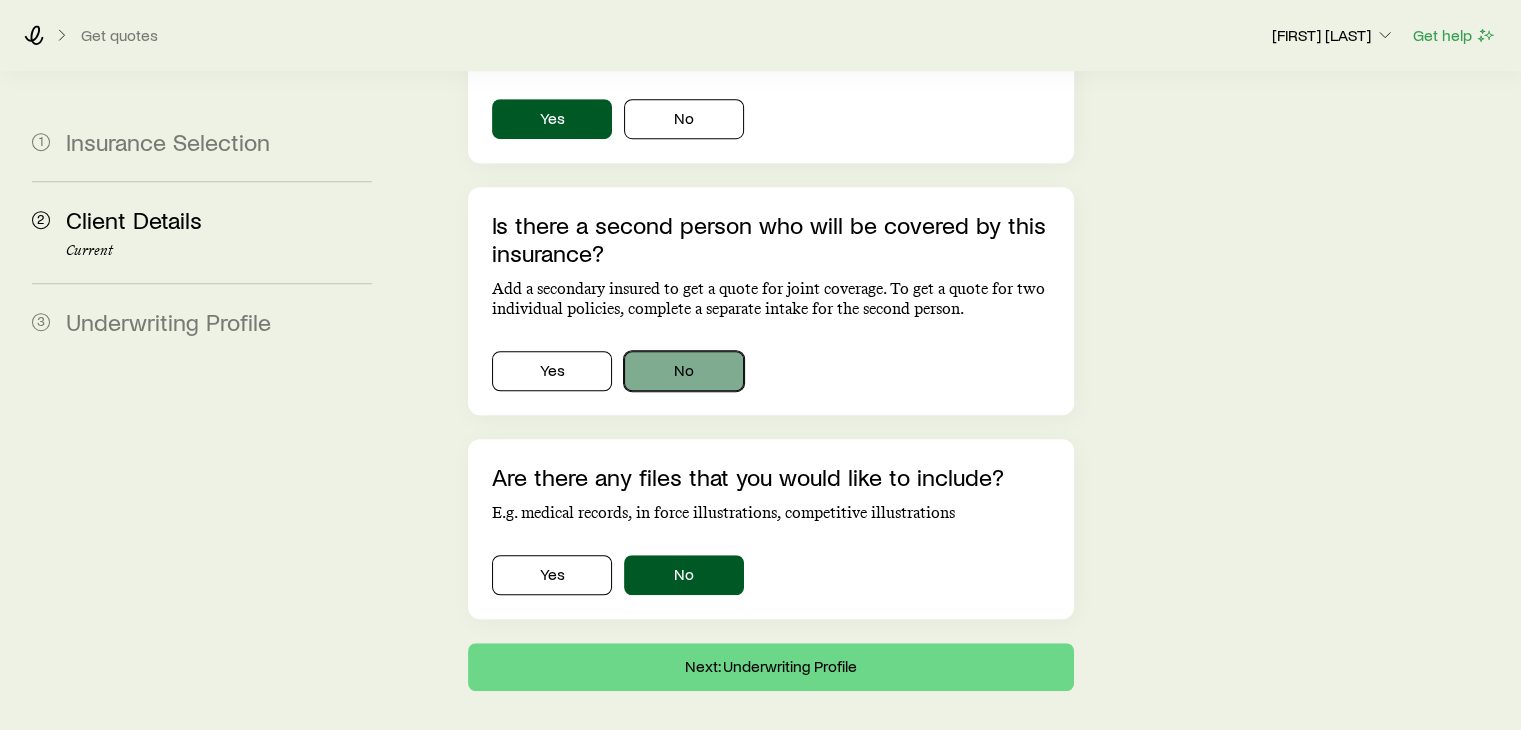 click on "No" at bounding box center [684, 371] 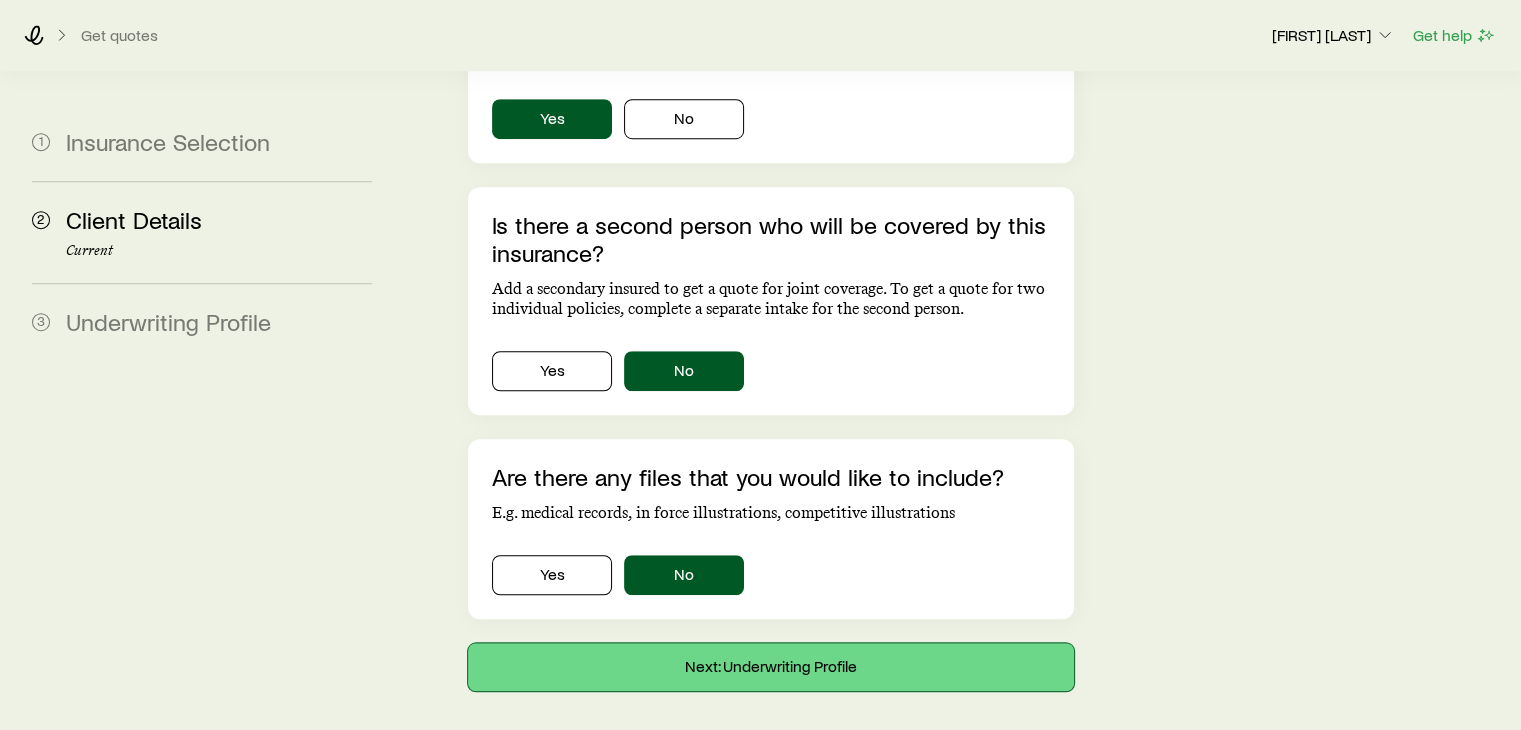 click on "Next: Underwriting Profile" at bounding box center [770, 667] 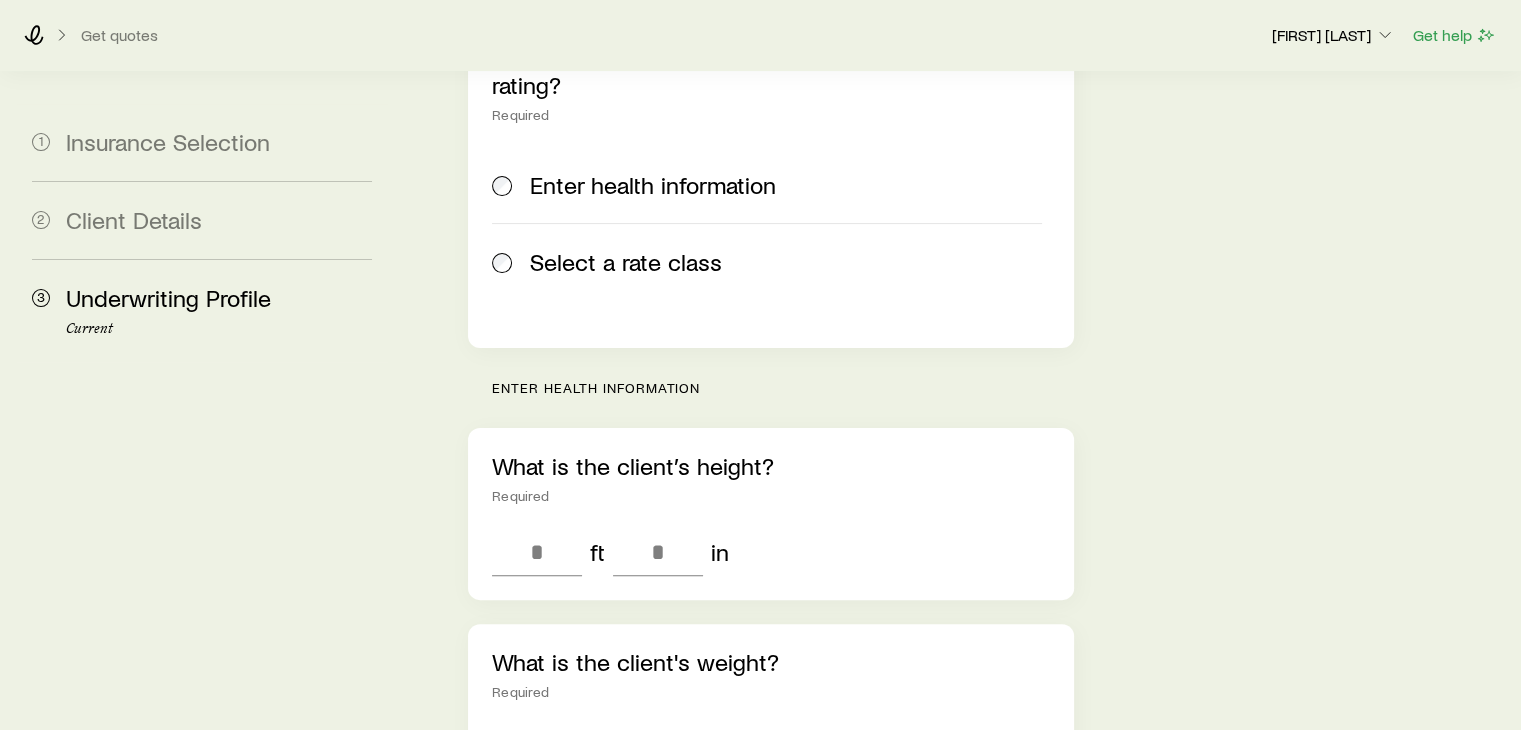 scroll, scrollTop: 378, scrollLeft: 0, axis: vertical 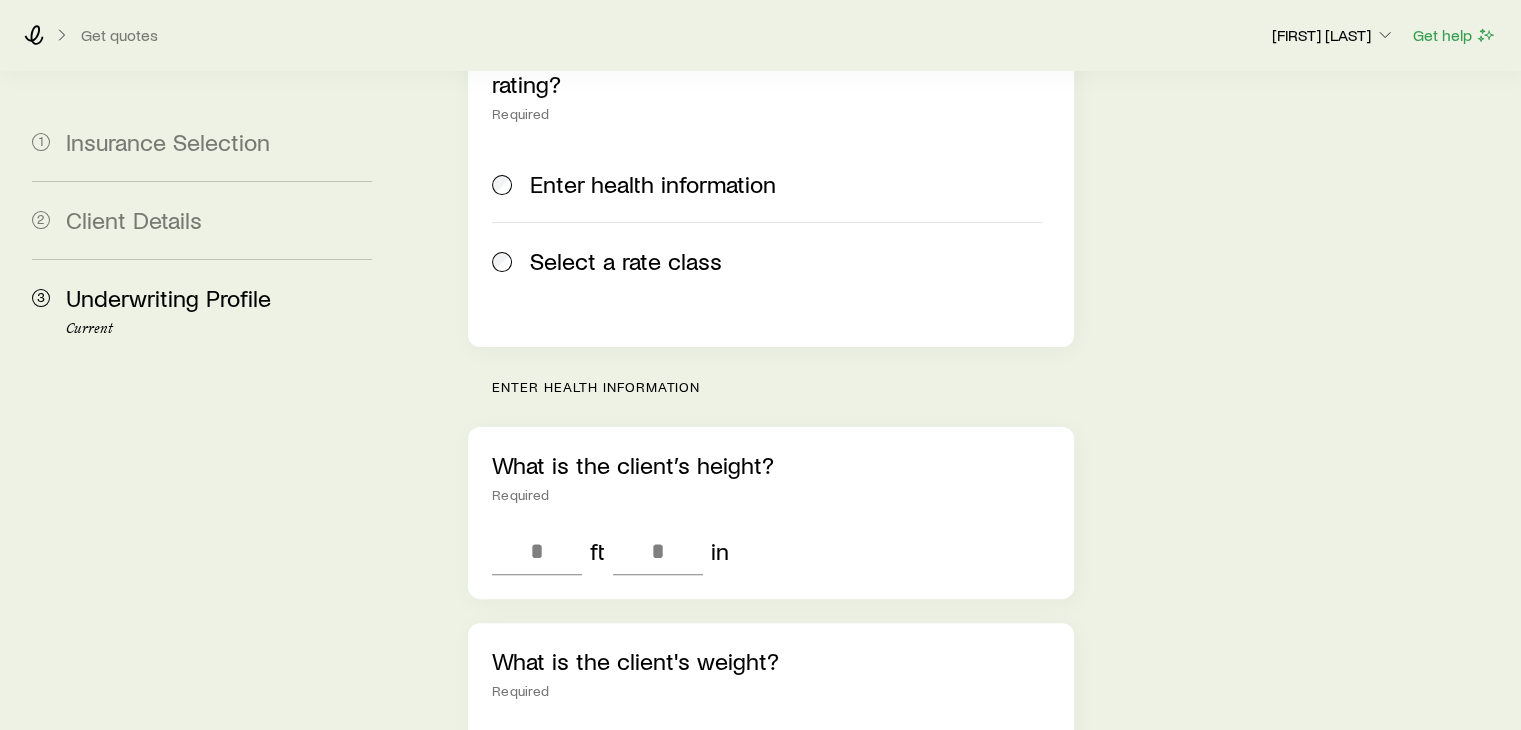 click on "Select a rate class" at bounding box center (766, 260) 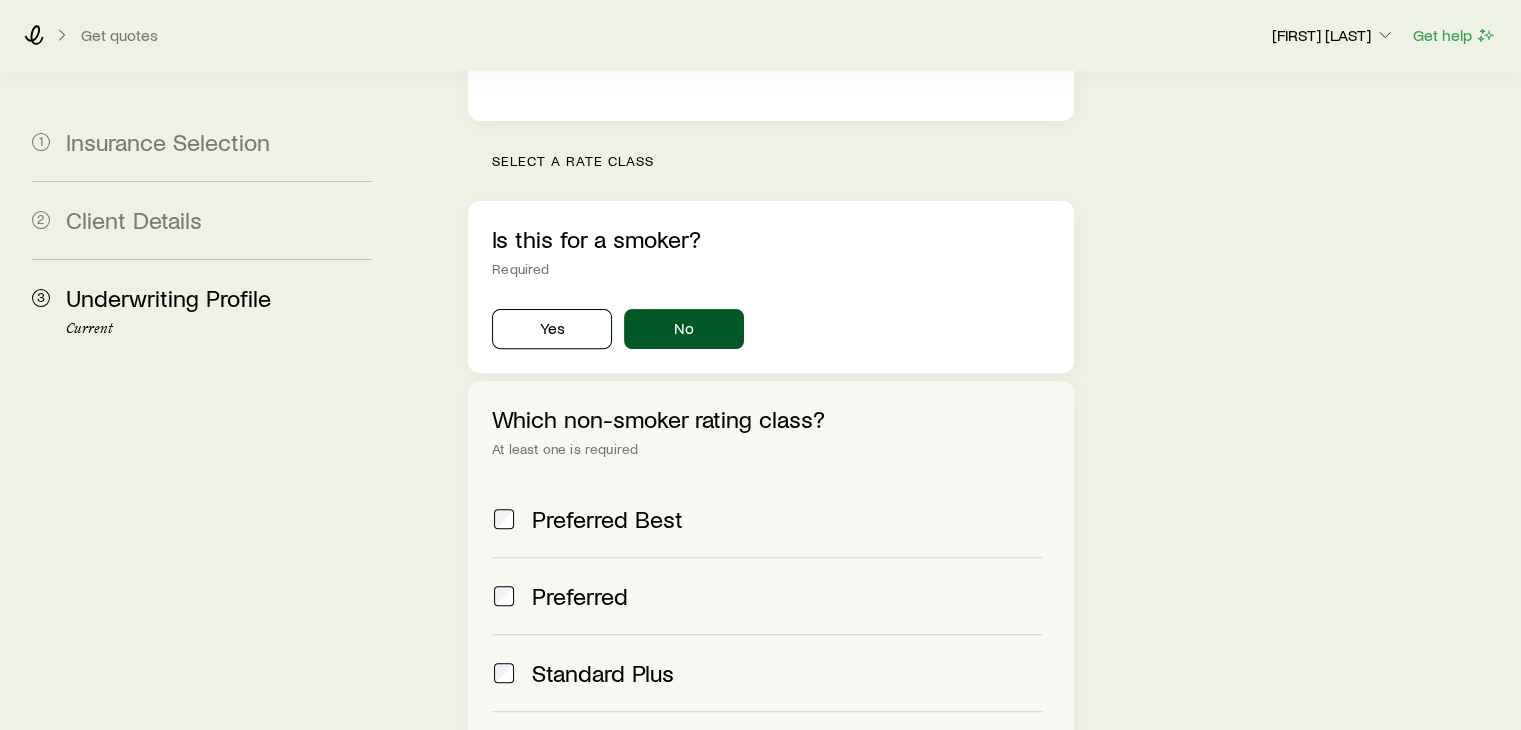 scroll, scrollTop: 840, scrollLeft: 0, axis: vertical 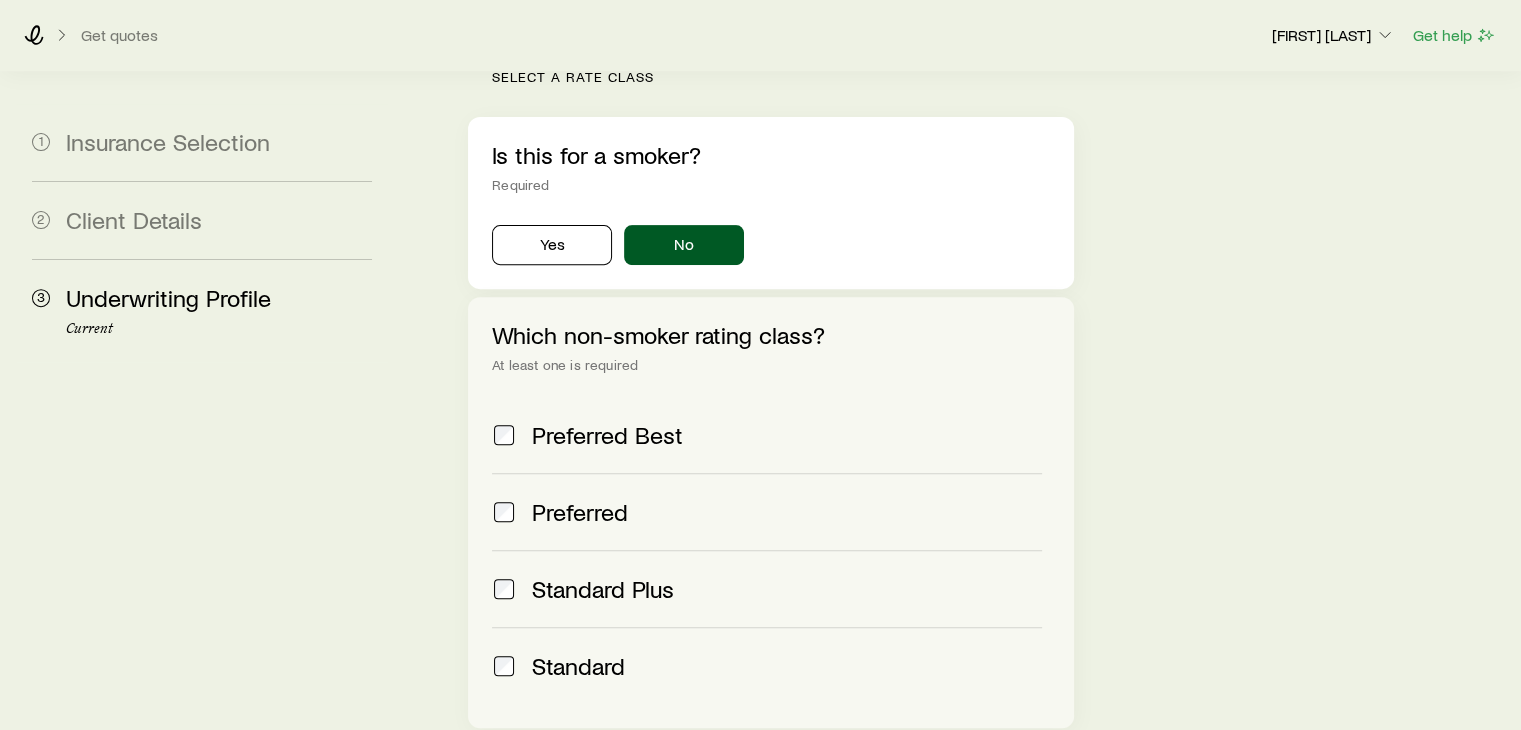 click on "Standard Plus" at bounding box center (603, 589) 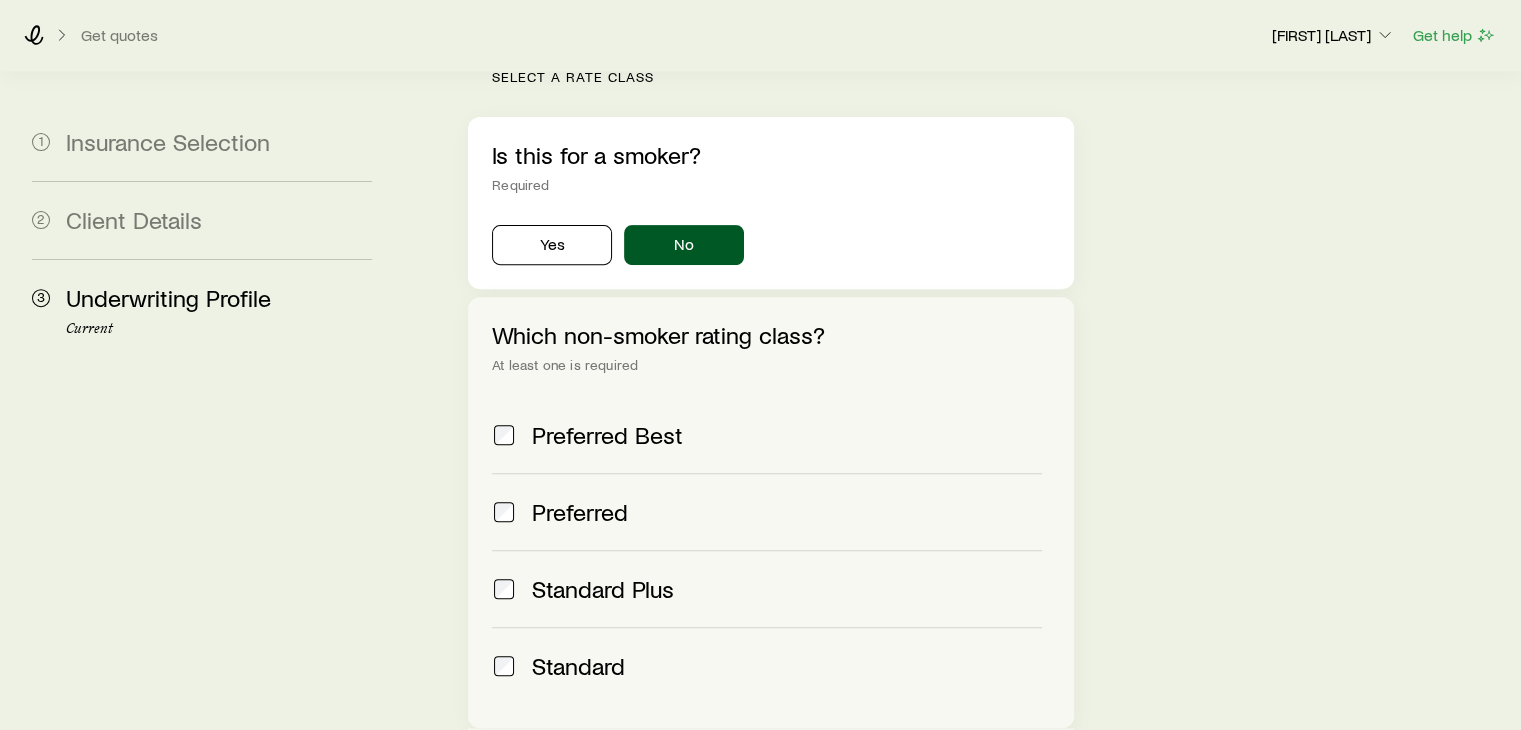 drag, startPoint x: 605, startPoint y: 506, endPoint x: 526, endPoint y: 428, distance: 111.01801 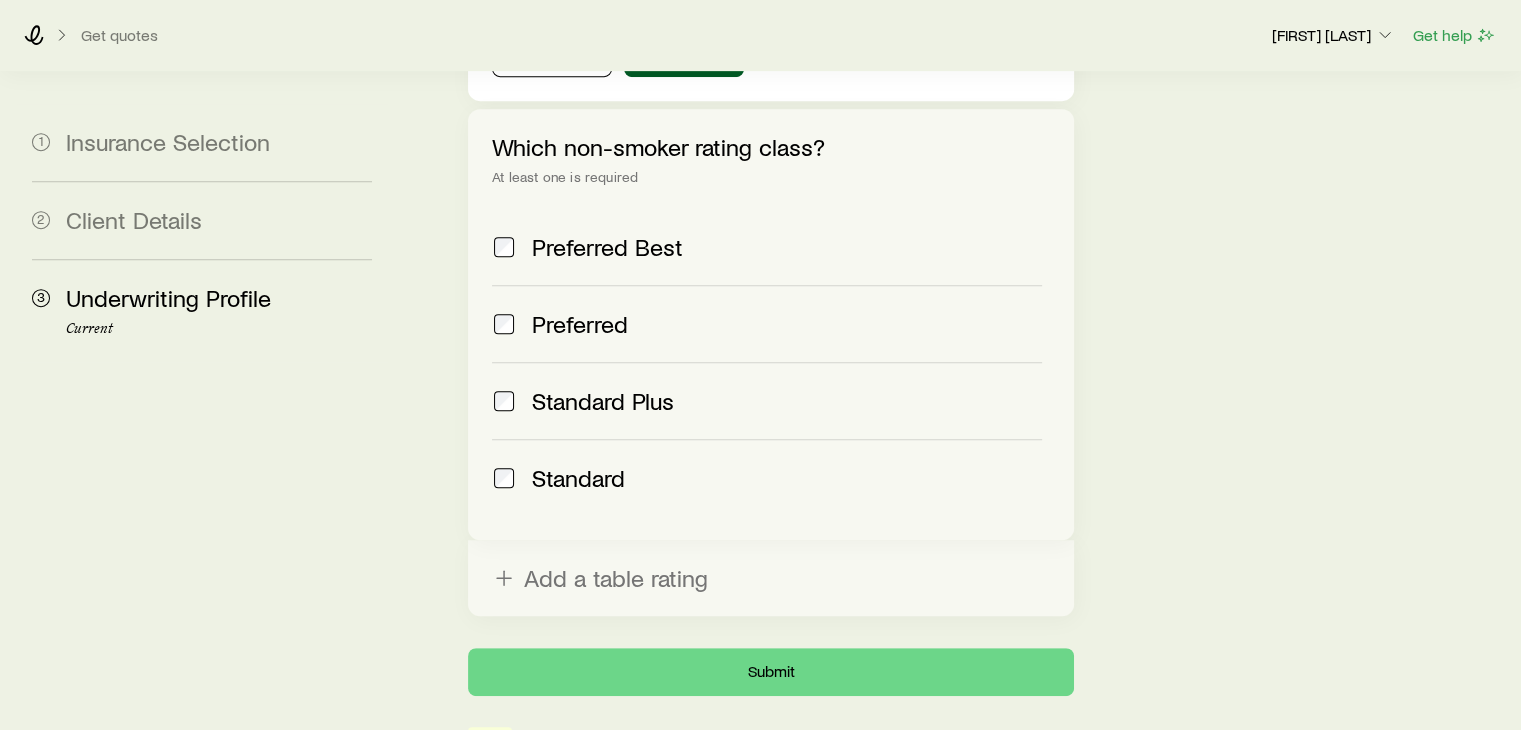 scroll, scrollTop: 876, scrollLeft: 0, axis: vertical 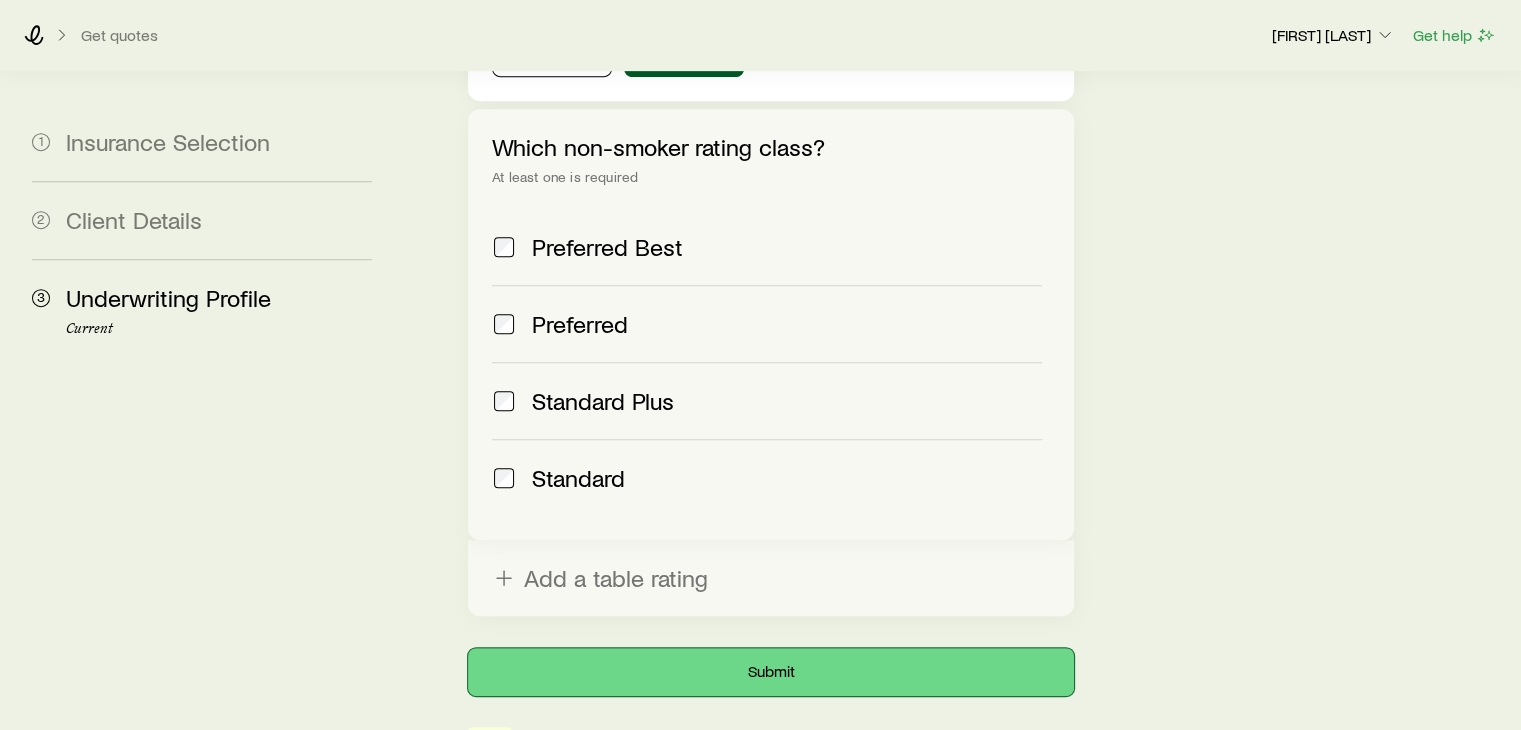 click on "Submit" at bounding box center [770, 672] 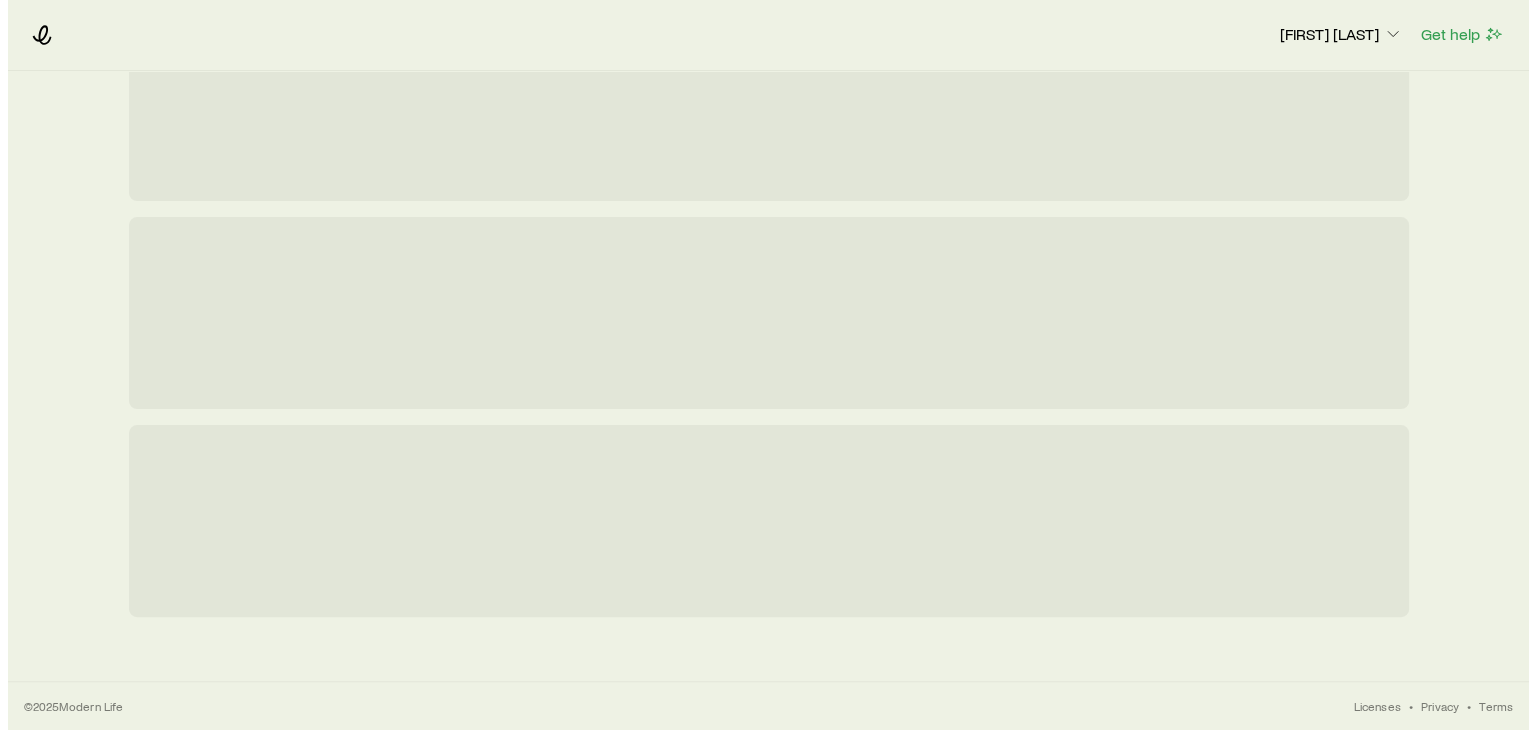 scroll, scrollTop: 0, scrollLeft: 0, axis: both 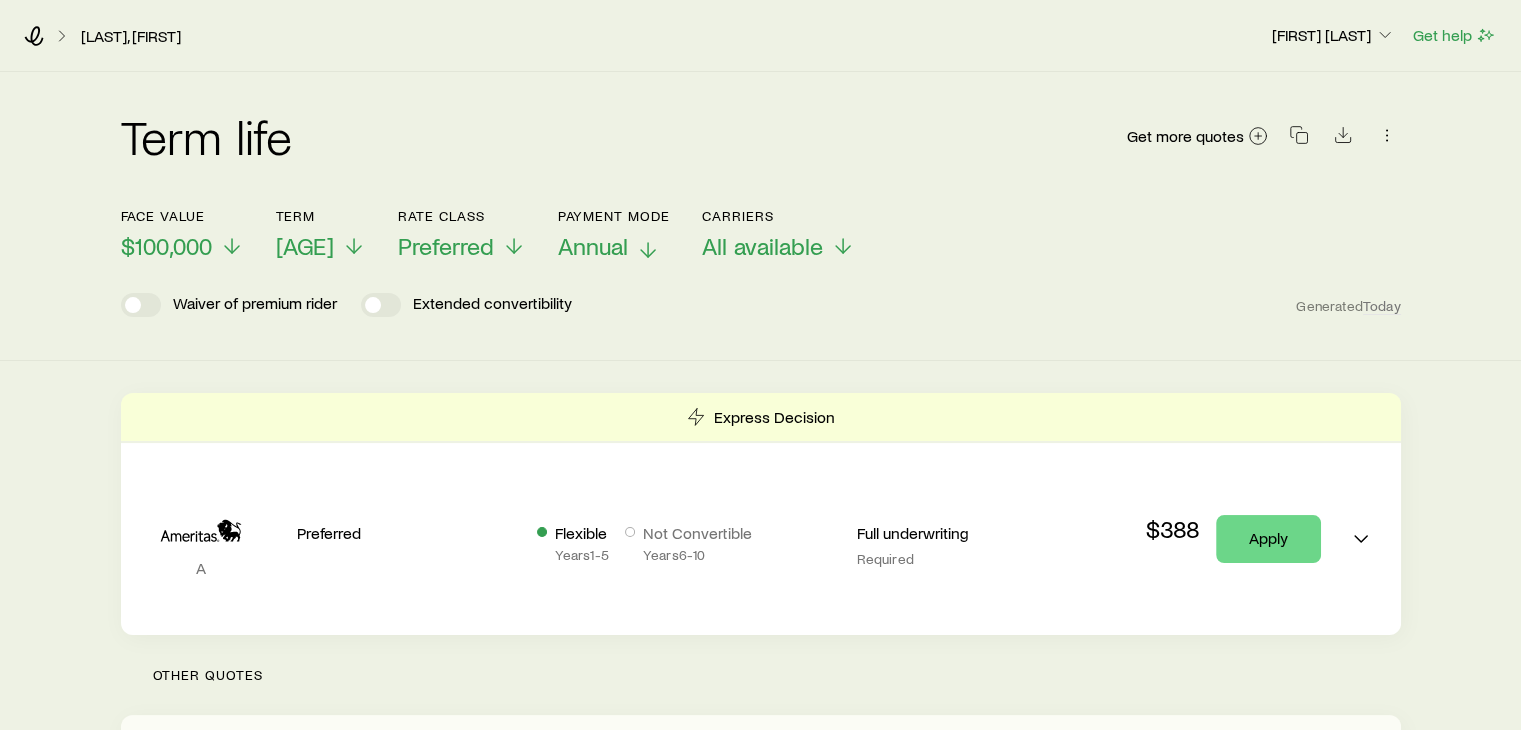 click on "Annual" at bounding box center (593, 246) 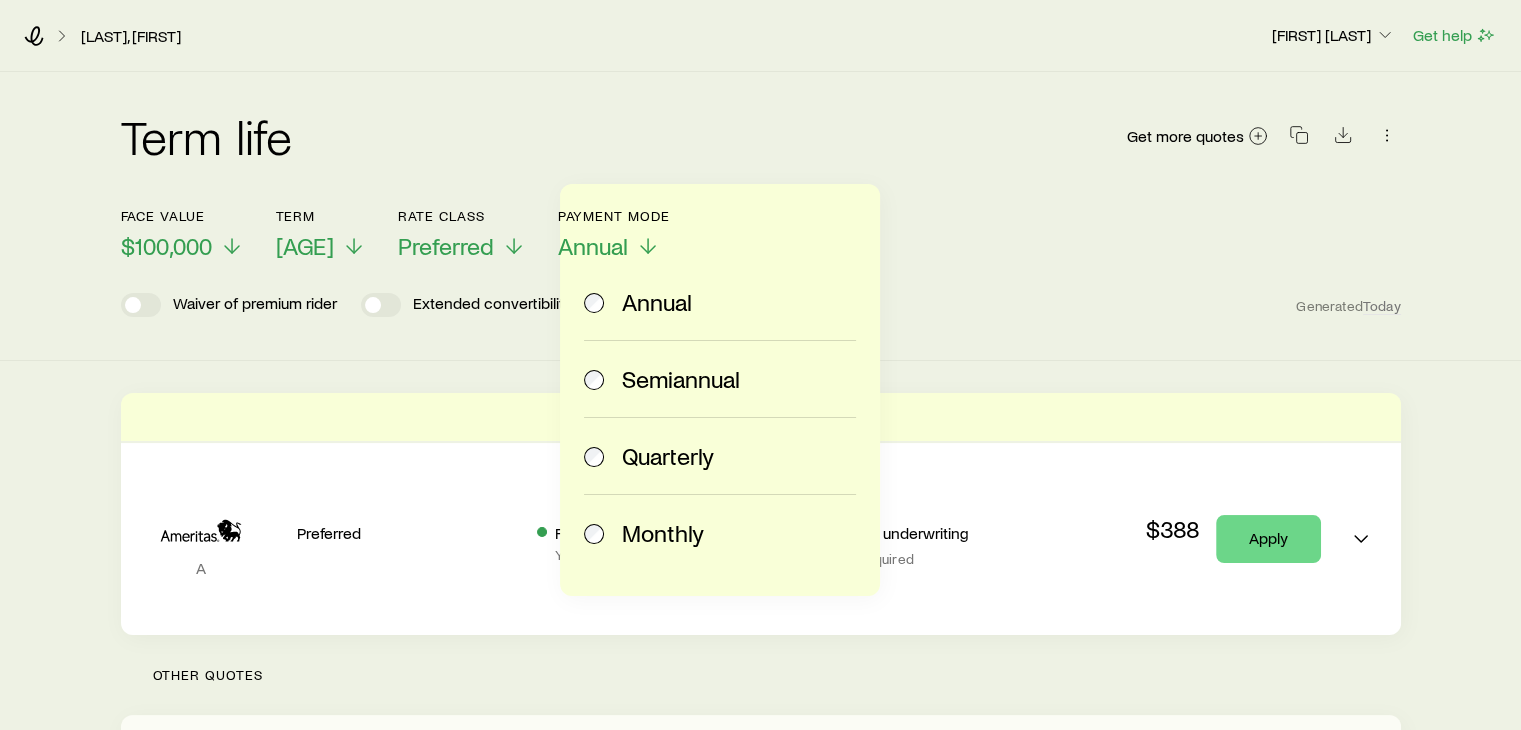 click on "Monthly" at bounding box center [663, 533] 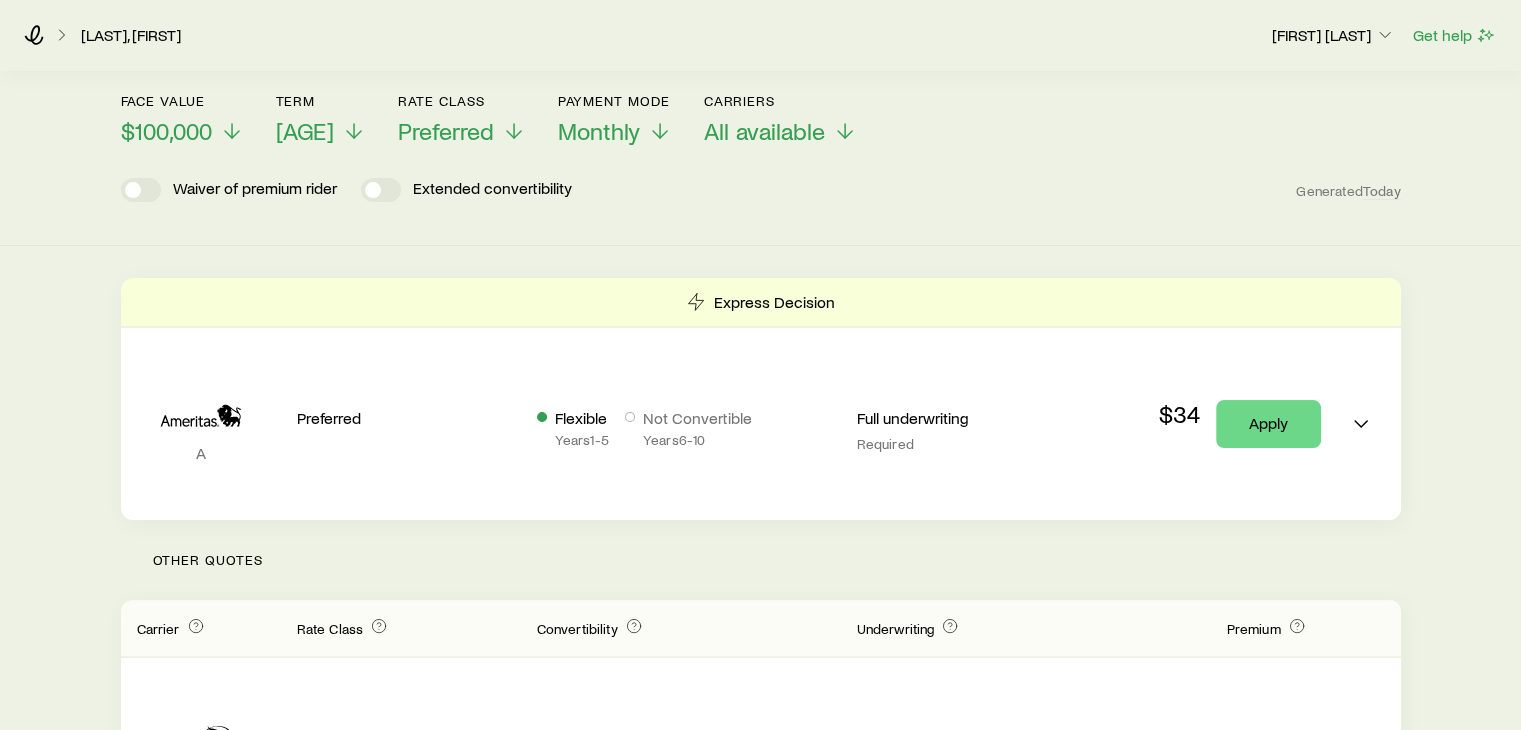 scroll, scrollTop: 0, scrollLeft: 0, axis: both 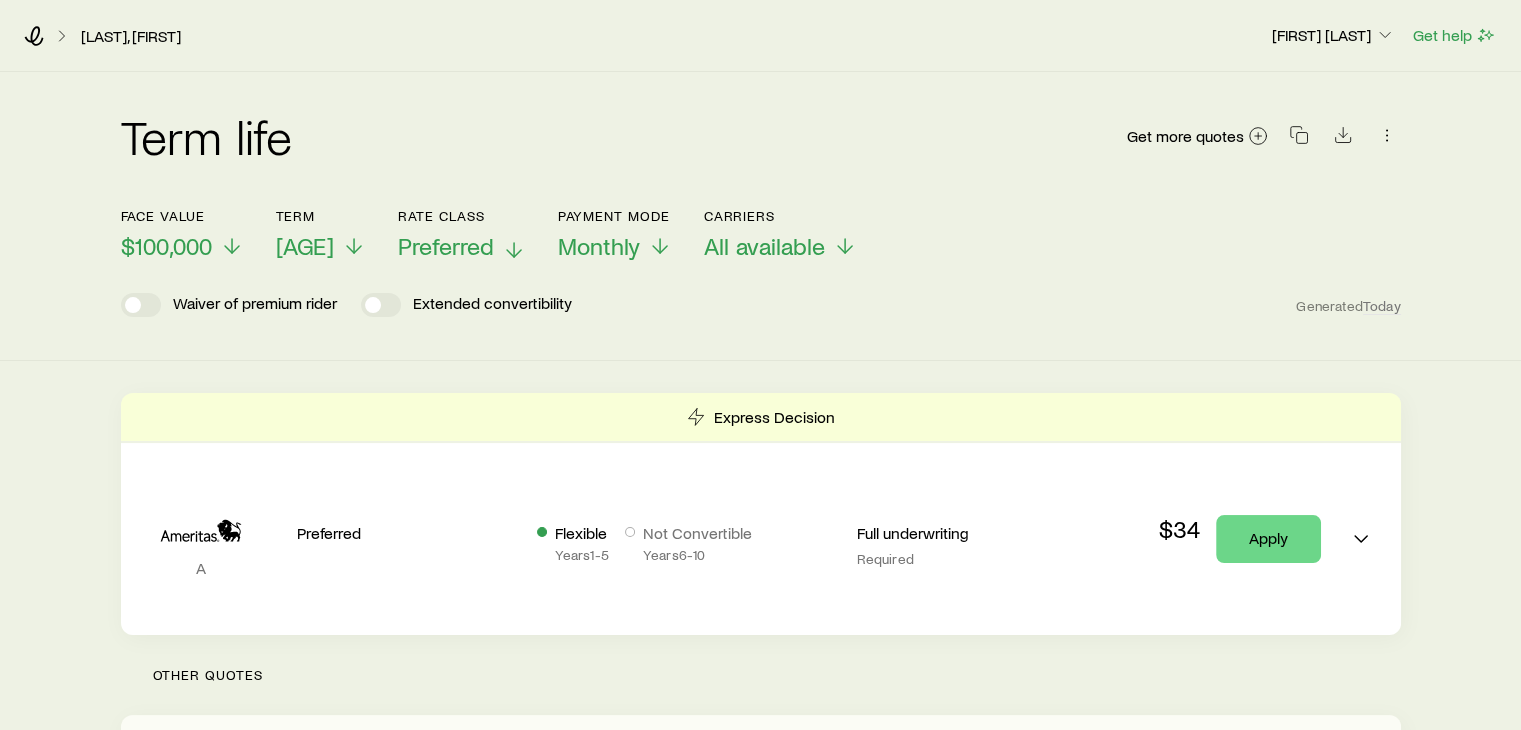click on "Preferred" at bounding box center [446, 246] 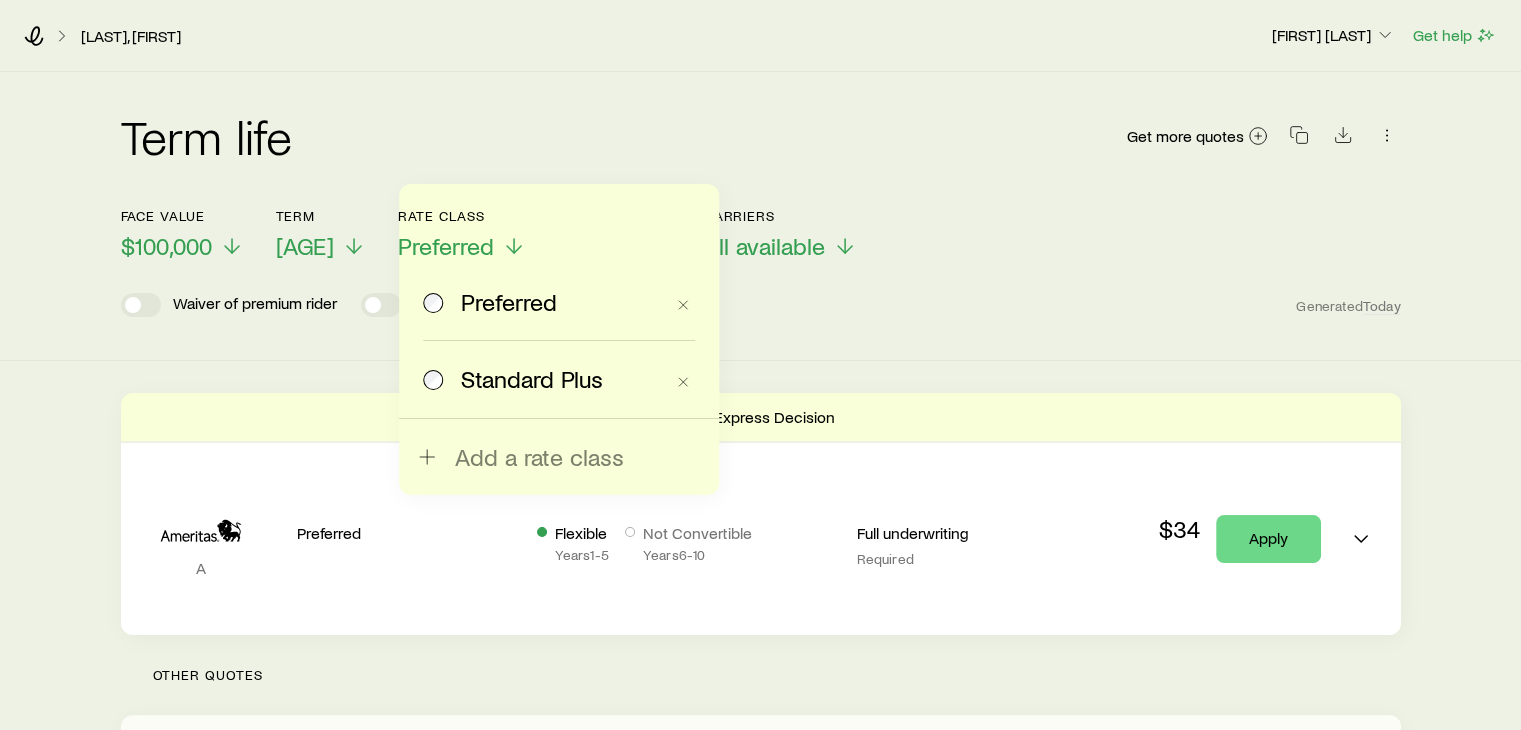 click on "Standard Plus" at bounding box center [532, 379] 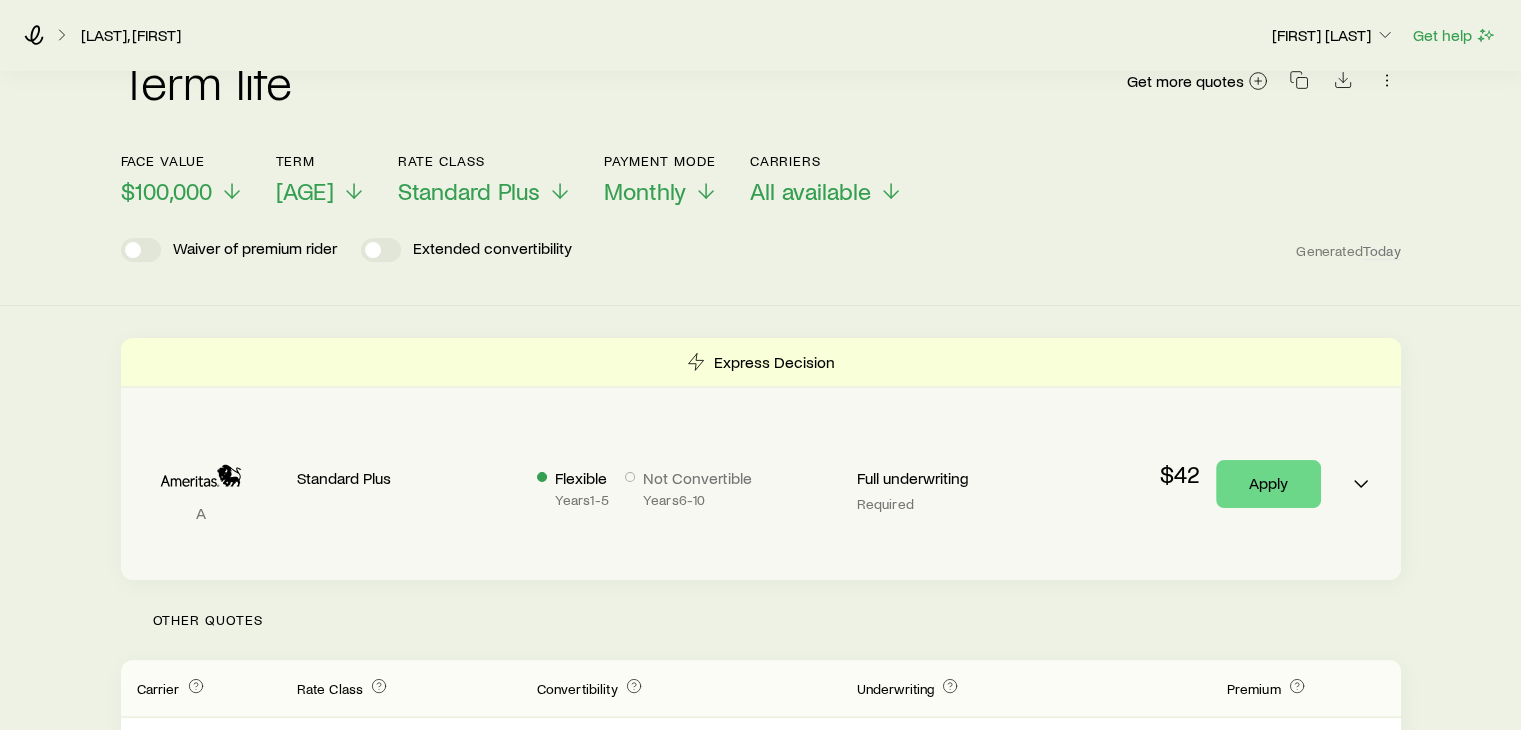 scroll, scrollTop: 54, scrollLeft: 0, axis: vertical 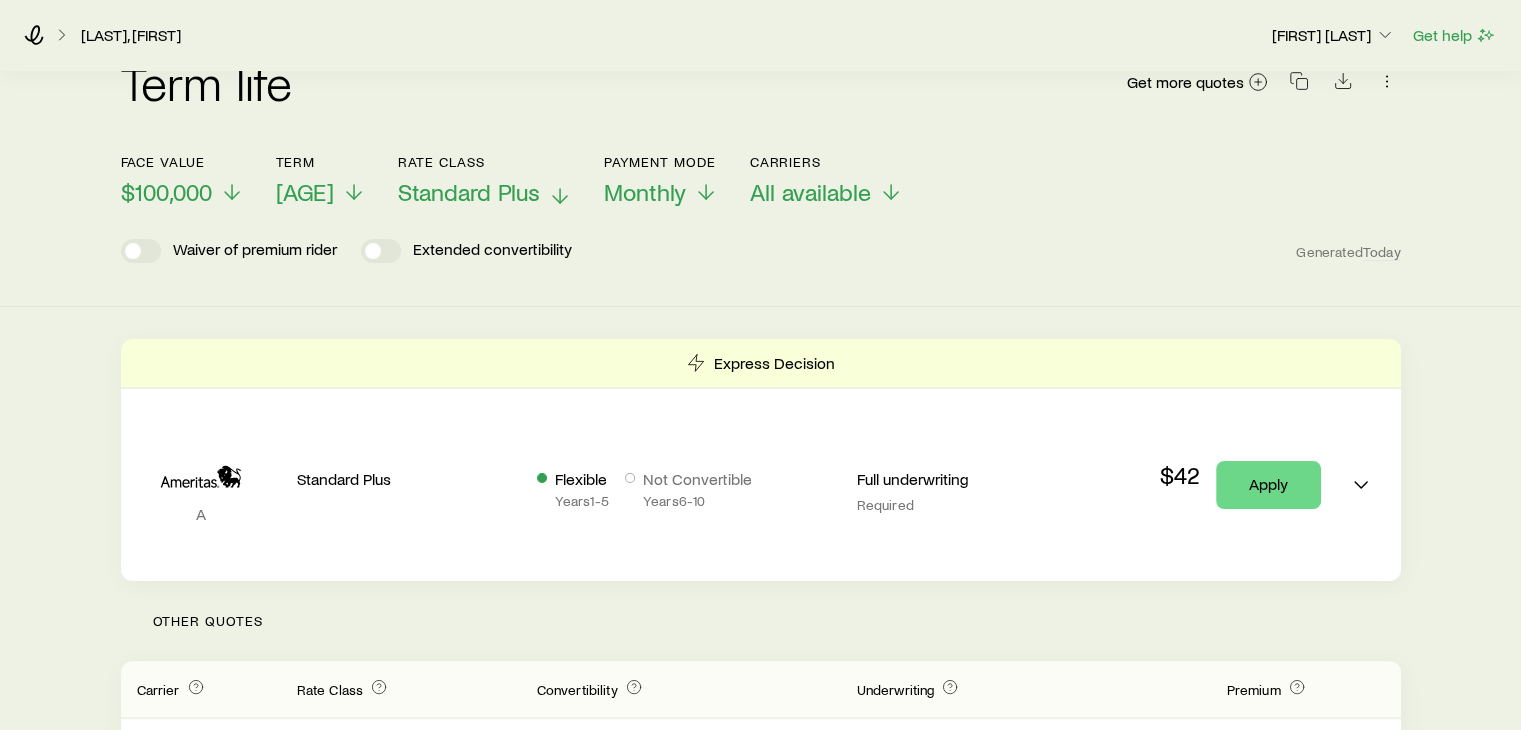 click on "Standard Plus" at bounding box center [469, 192] 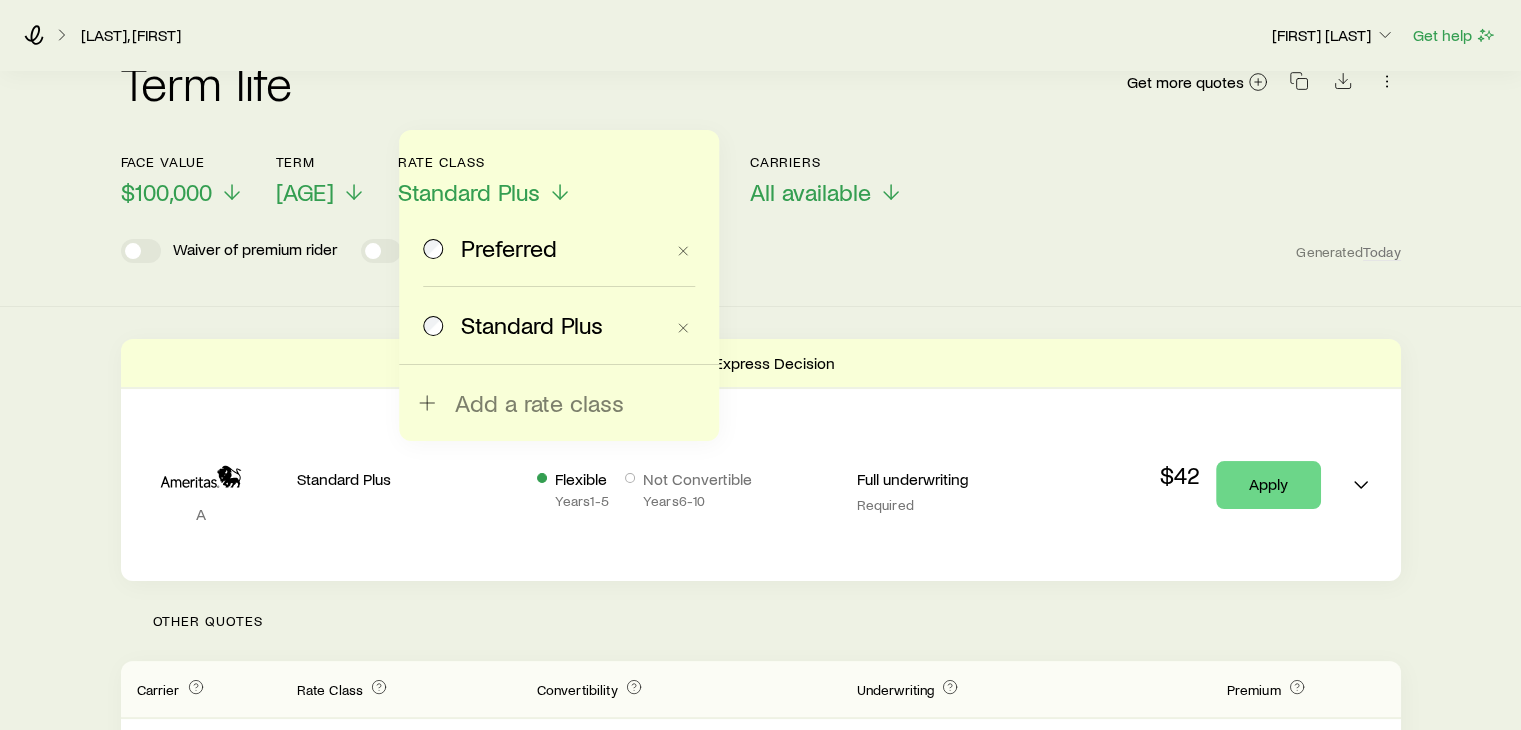 click on "Preferred" at bounding box center (509, 248) 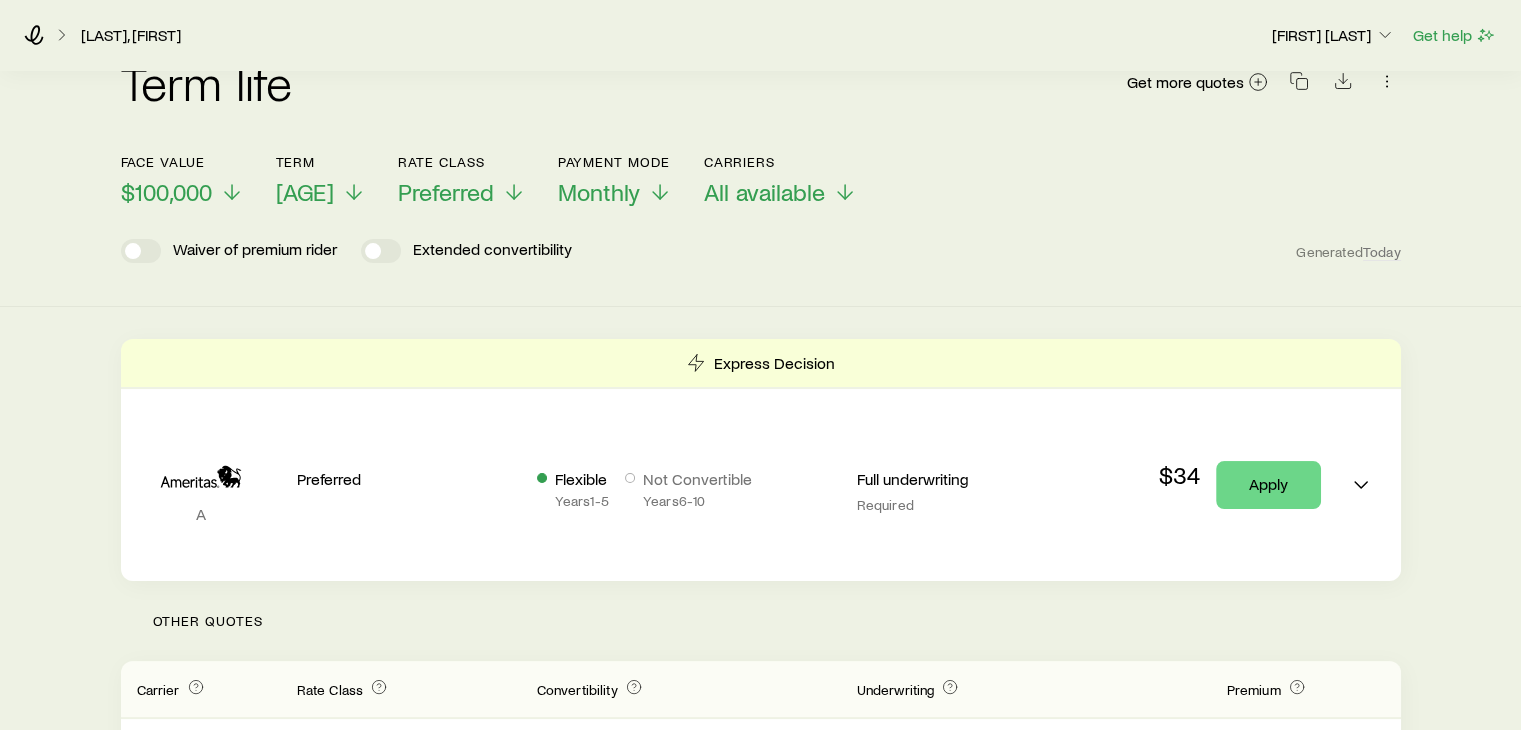 scroll, scrollTop: 0, scrollLeft: 0, axis: both 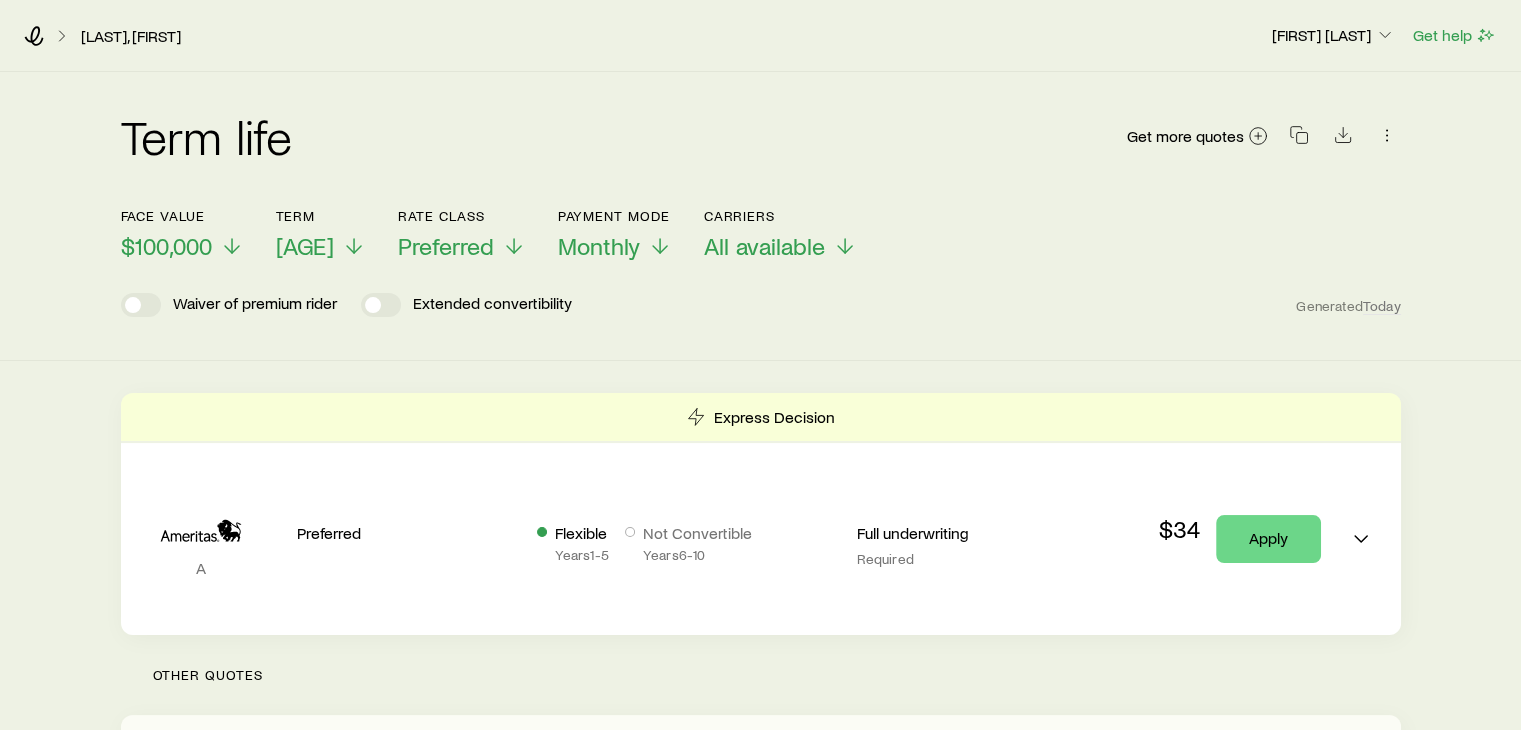 click on "Face value $100,000 Term 10 years Rate Class Preferred Payment Mode Monthly Carriers All available Waiver of premium rider Extended convertibility Generated  Today" at bounding box center (761, 268) 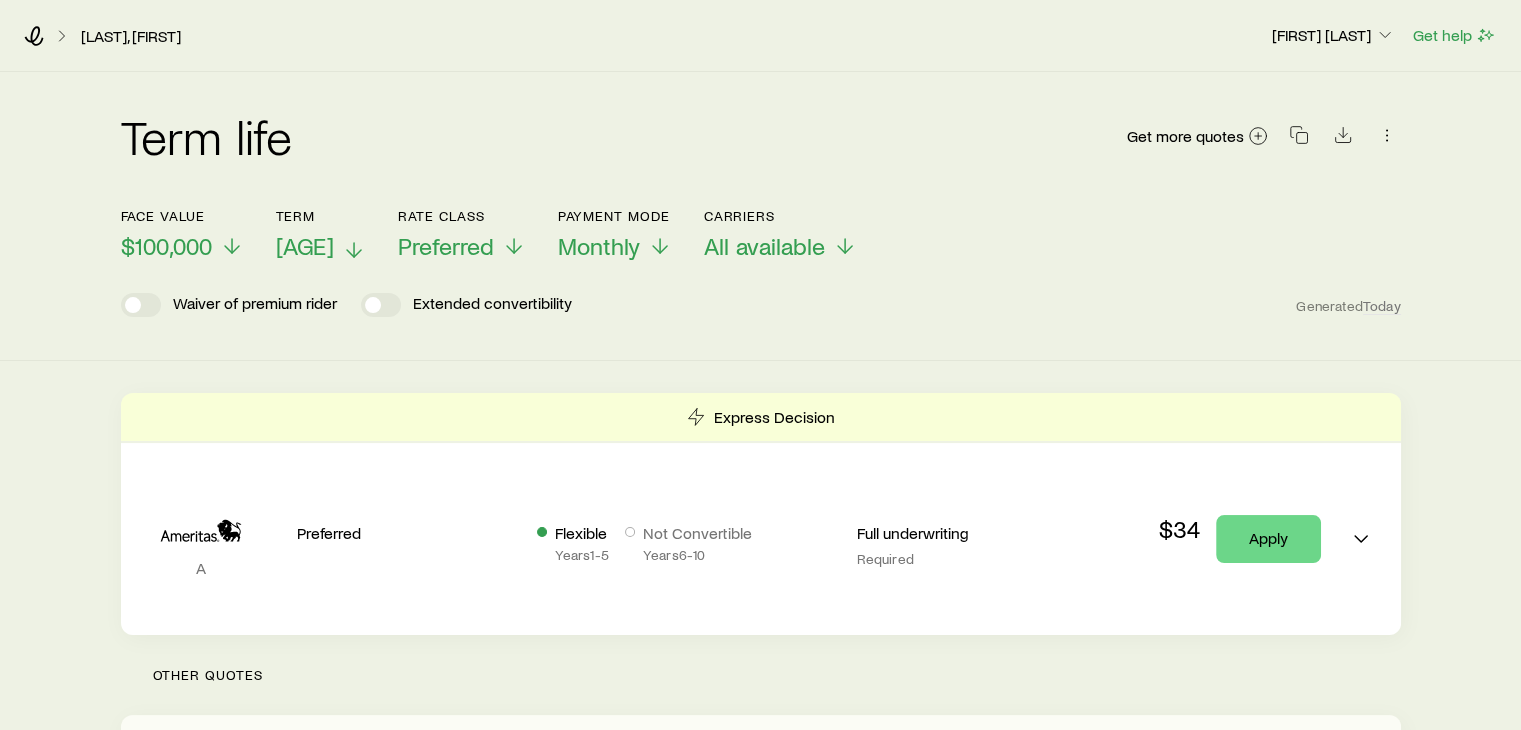 click on "10 years" at bounding box center [305, 246] 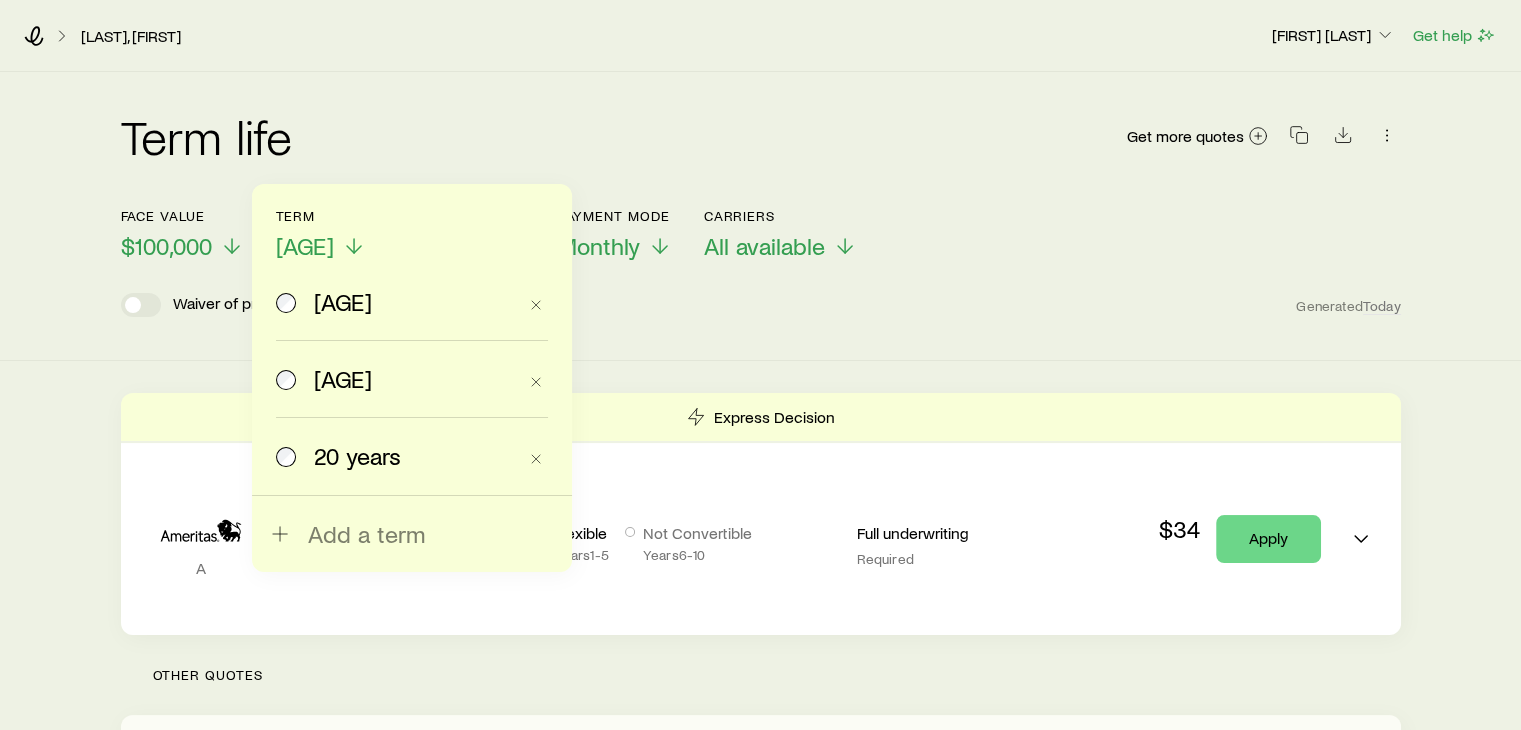 click on "15 years" at bounding box center (343, 379) 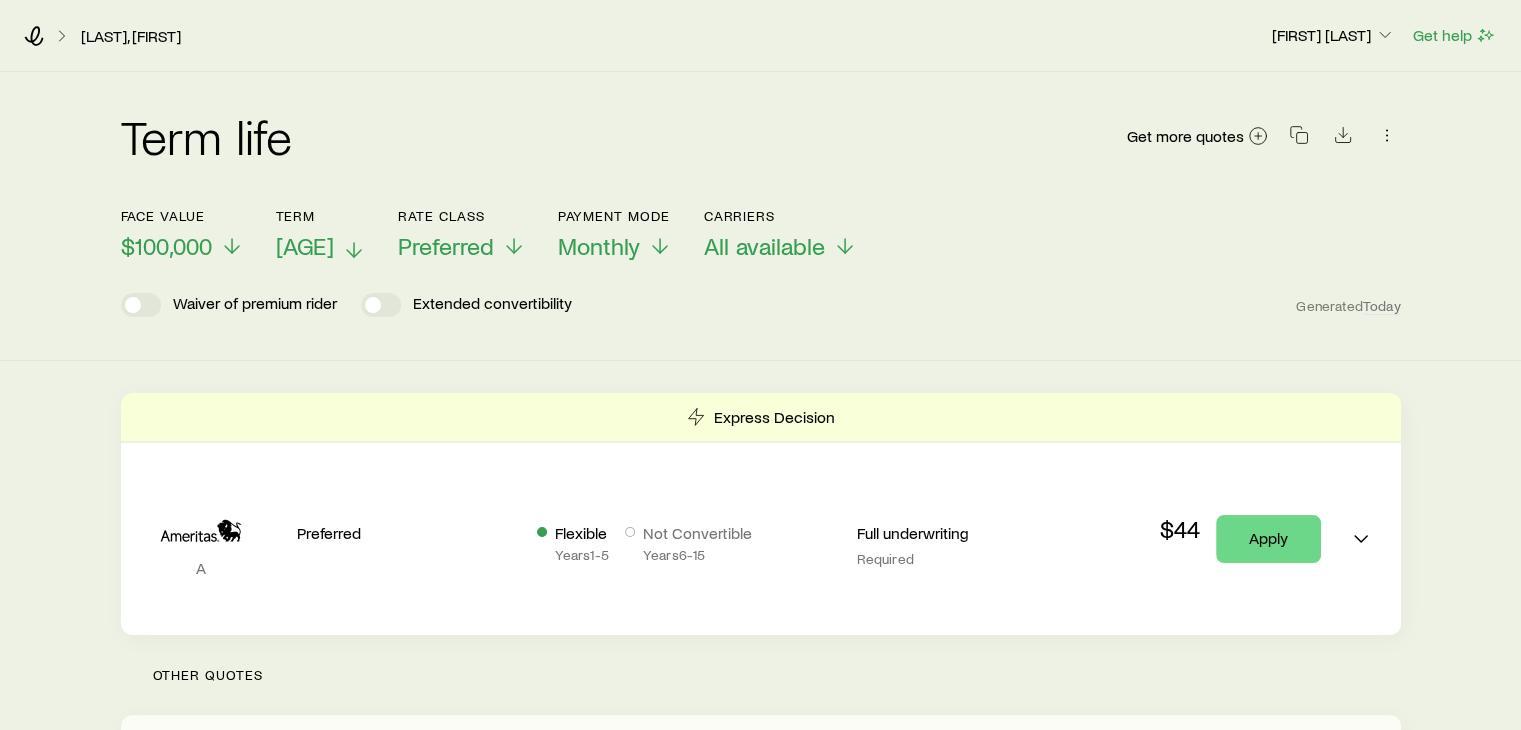 click on "15 years" at bounding box center [305, 246] 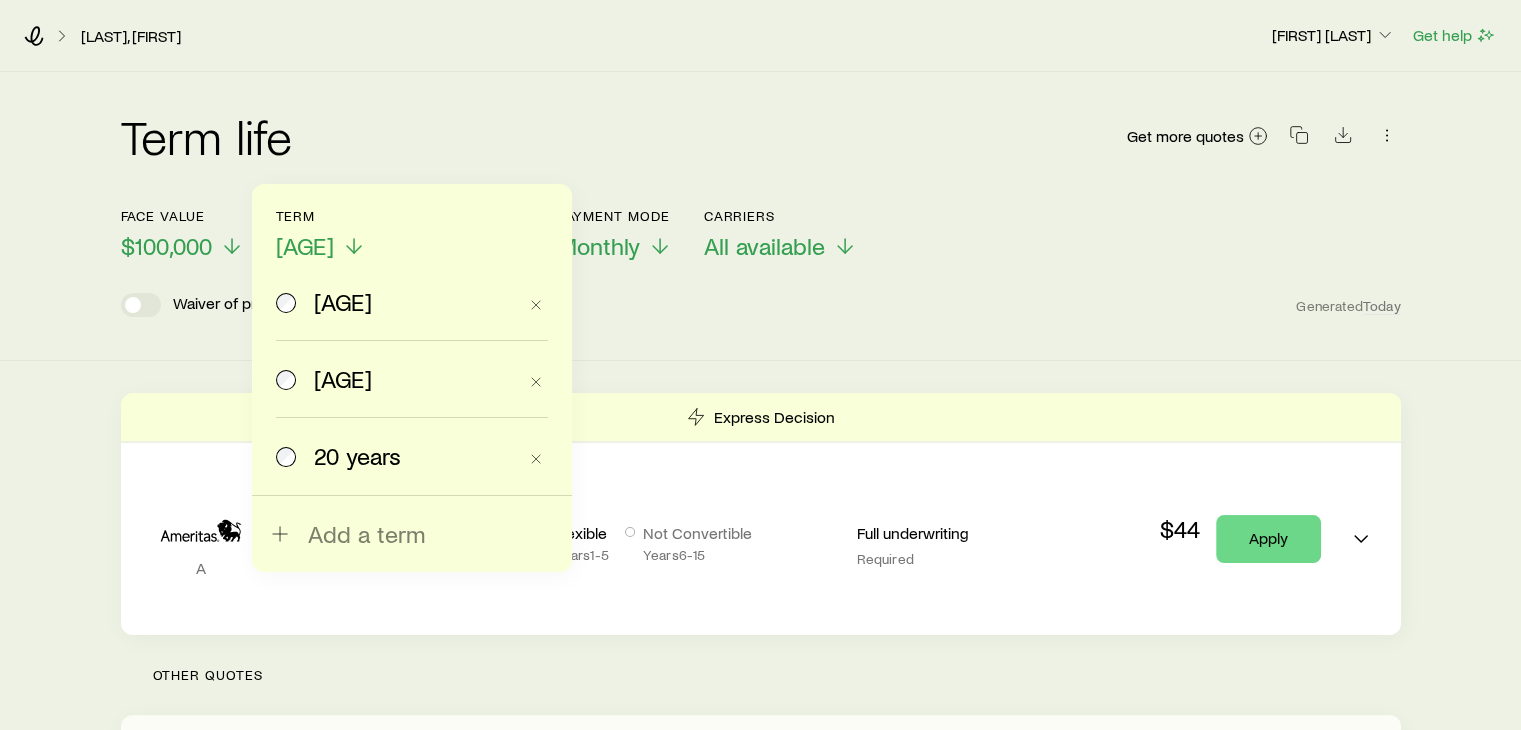 click on "20 years" at bounding box center (357, 456) 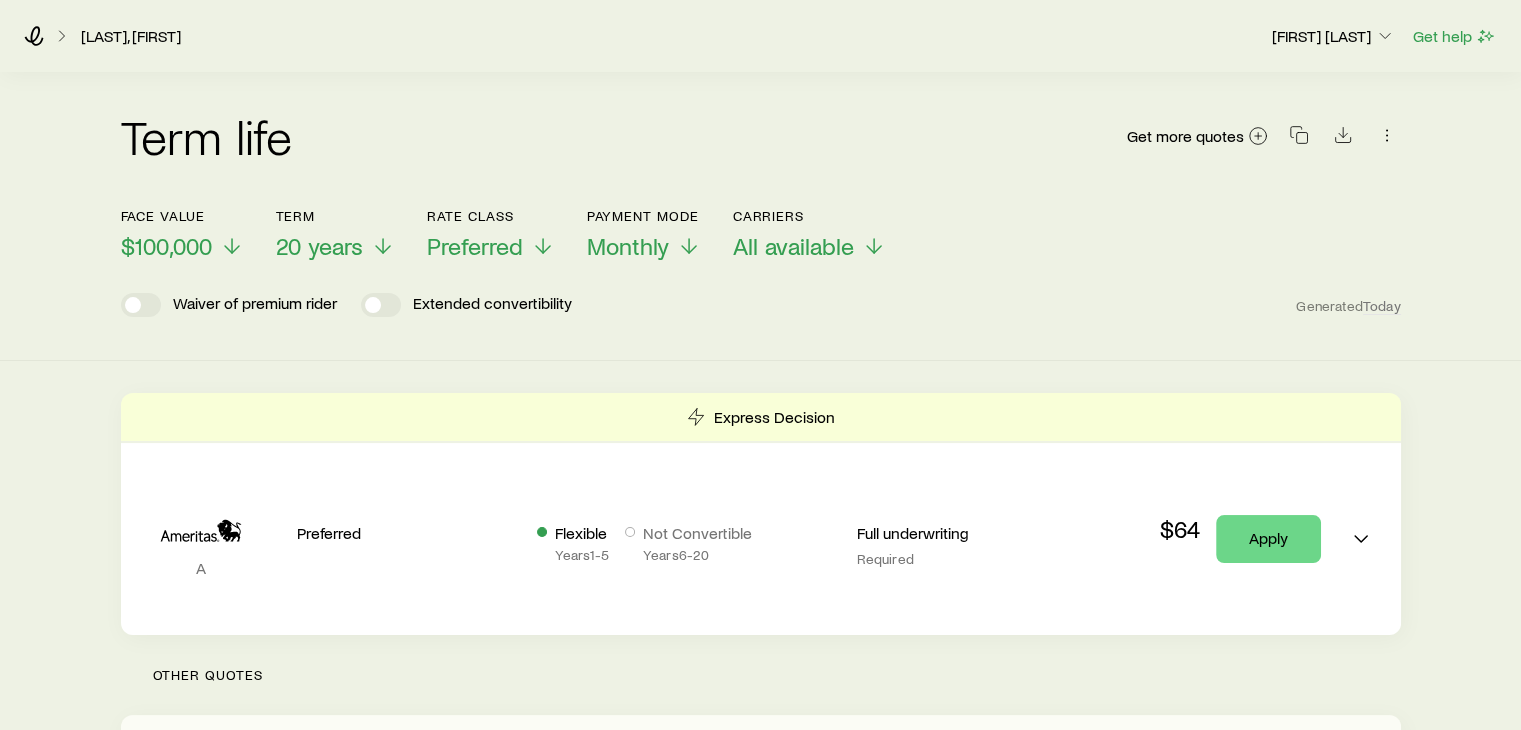 scroll, scrollTop: 0, scrollLeft: 0, axis: both 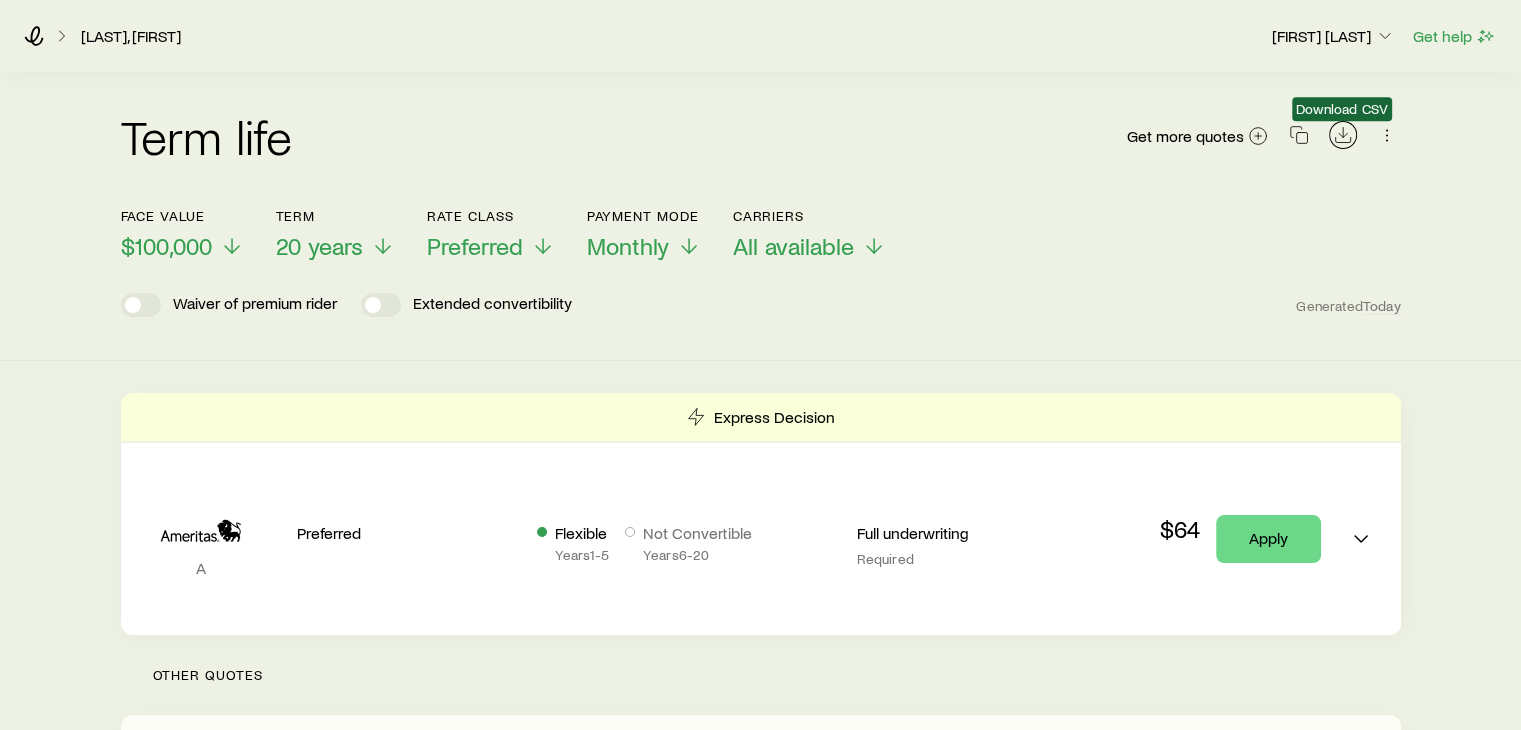 click 